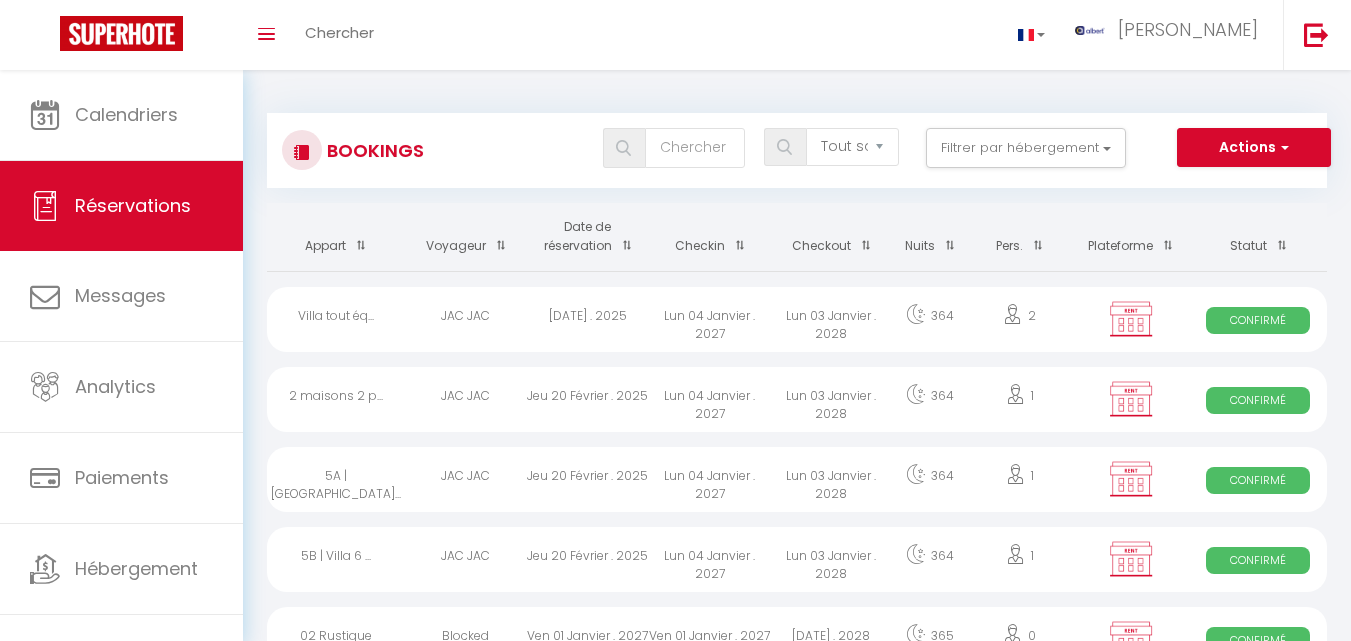 select on "not_cancelled" 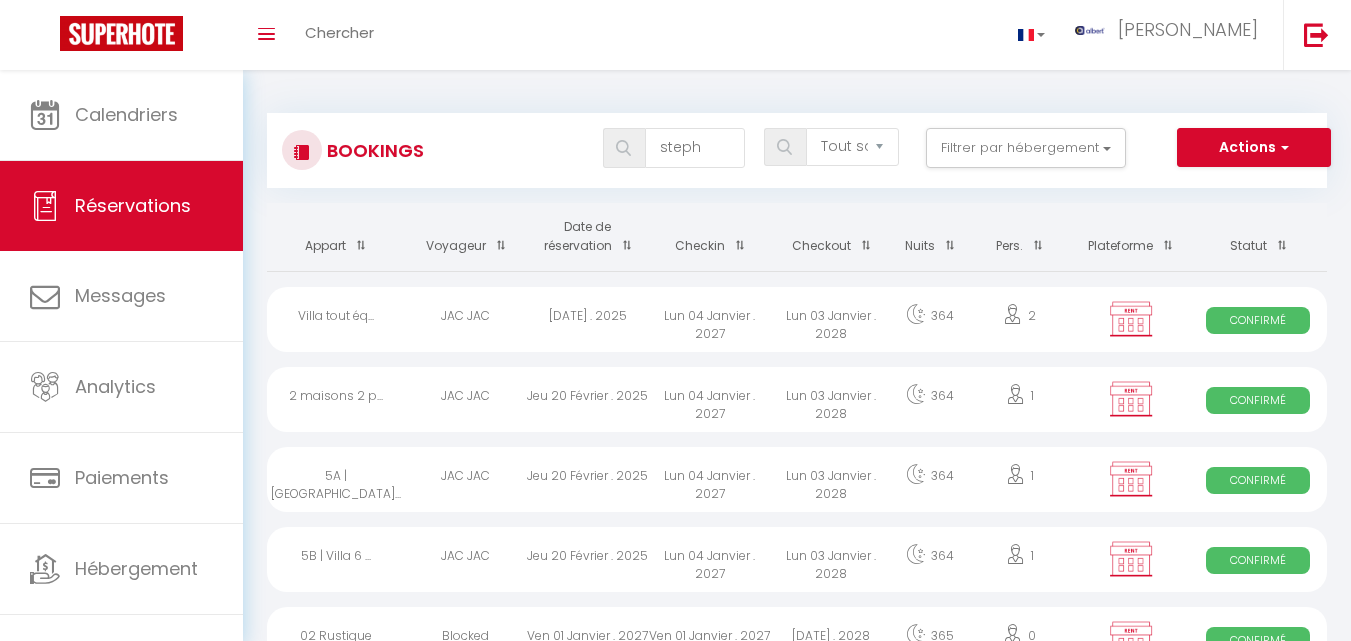 scroll, scrollTop: 0, scrollLeft: 0, axis: both 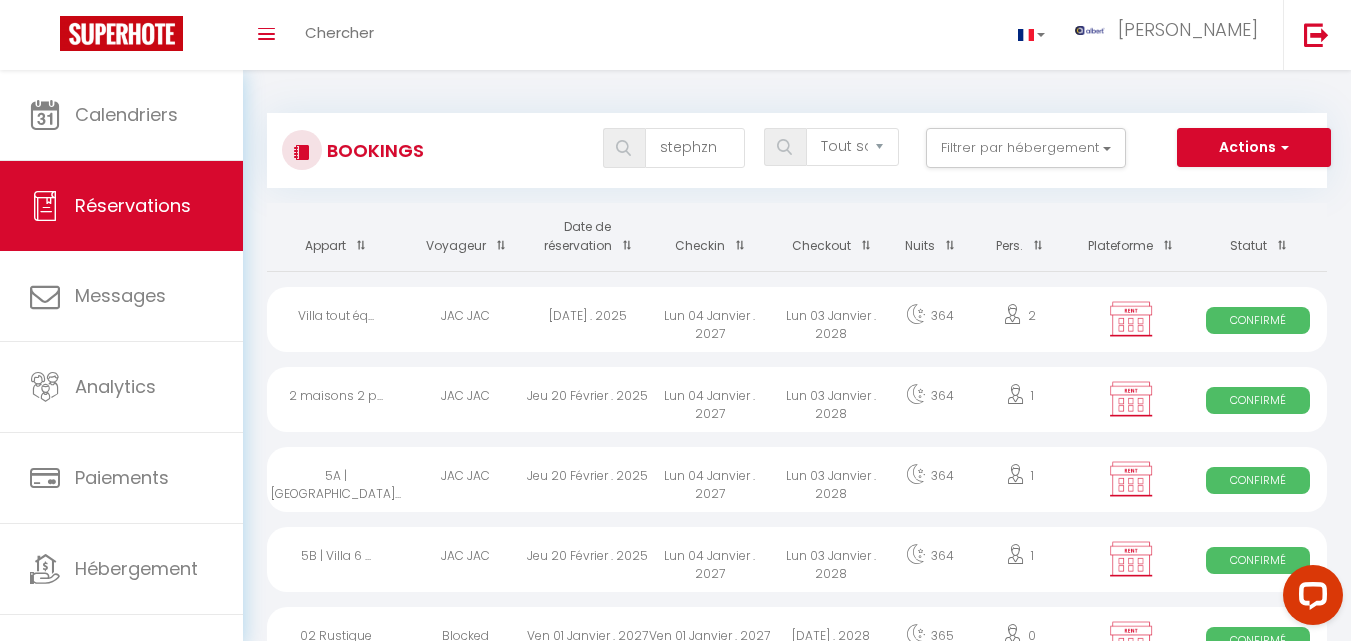 type on "stephz" 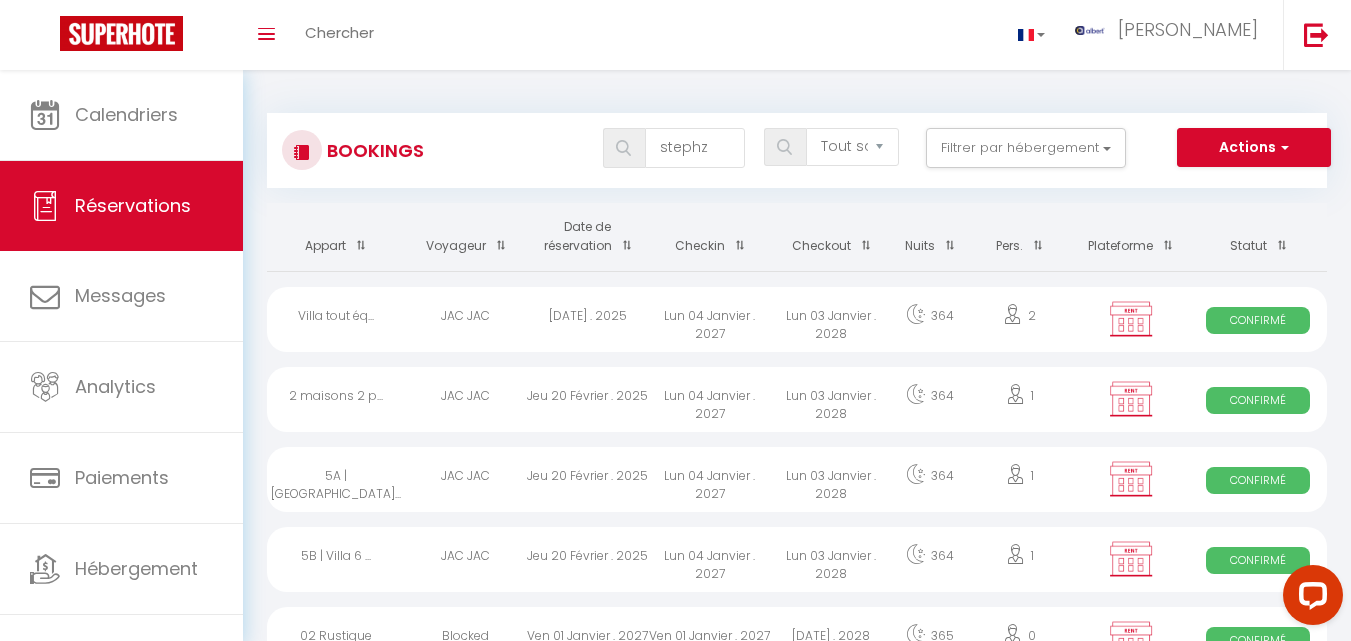 select 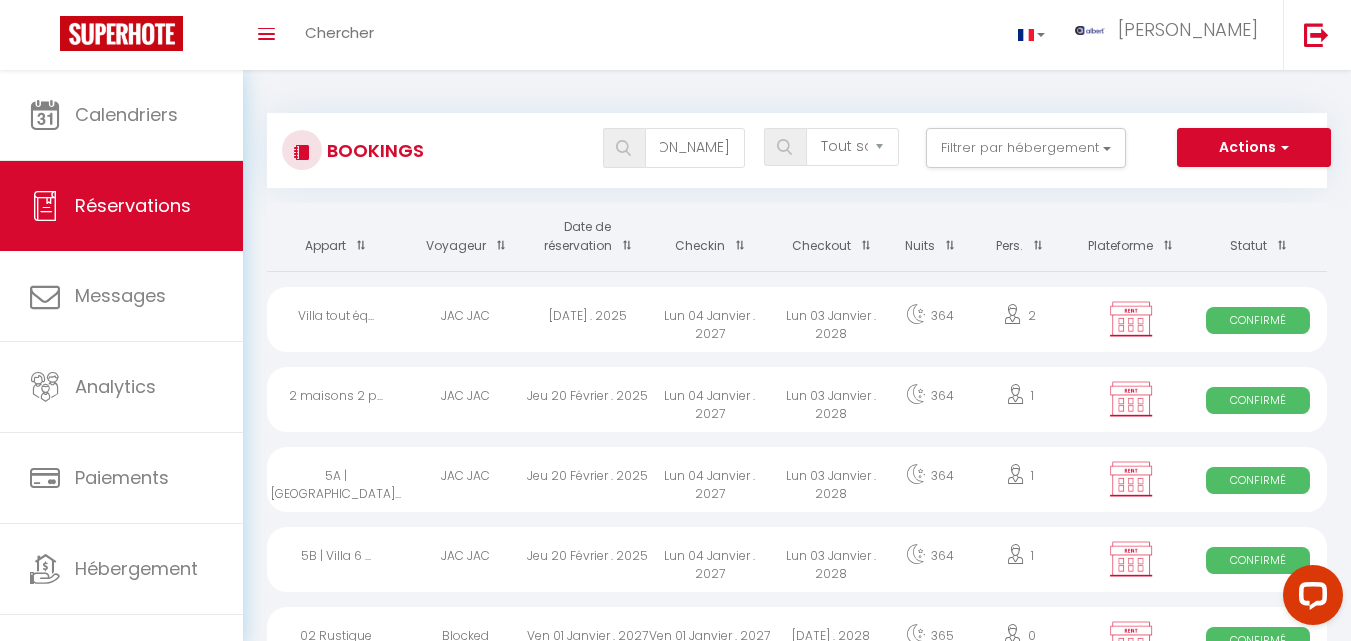 scroll, scrollTop: 0, scrollLeft: 52, axis: horizontal 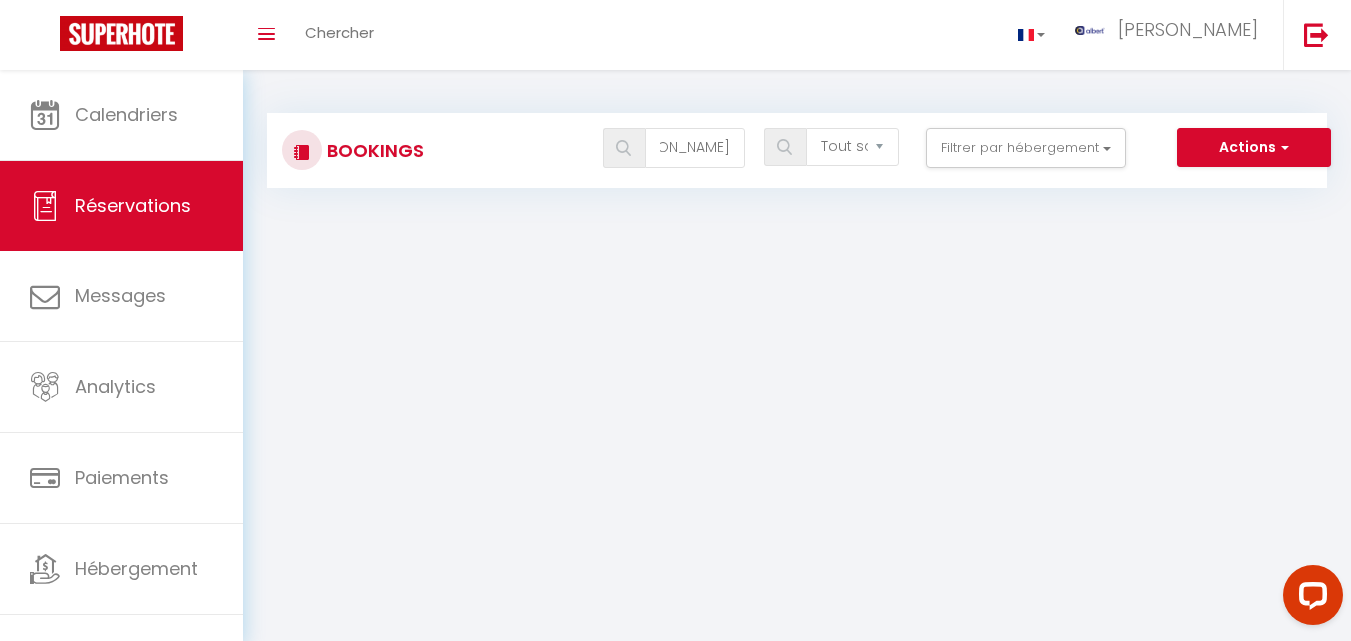 click on "stephane tolbecq" at bounding box center [695, 148] 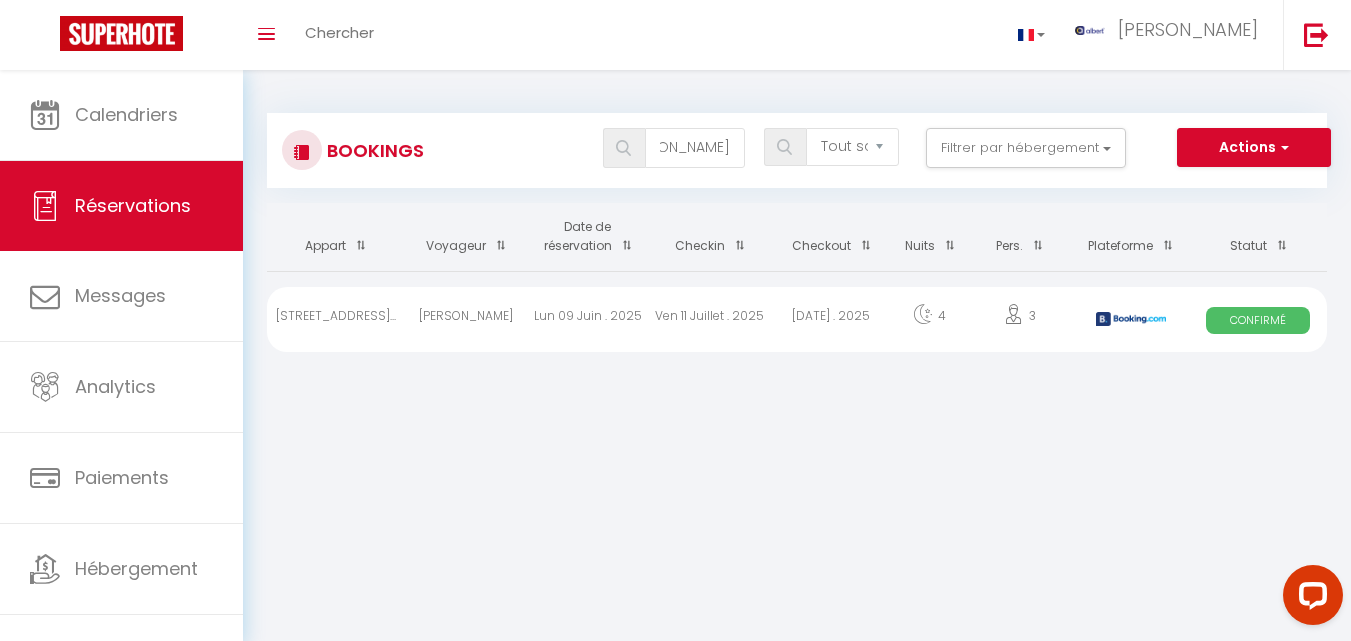 type on "stephane tolbecq" 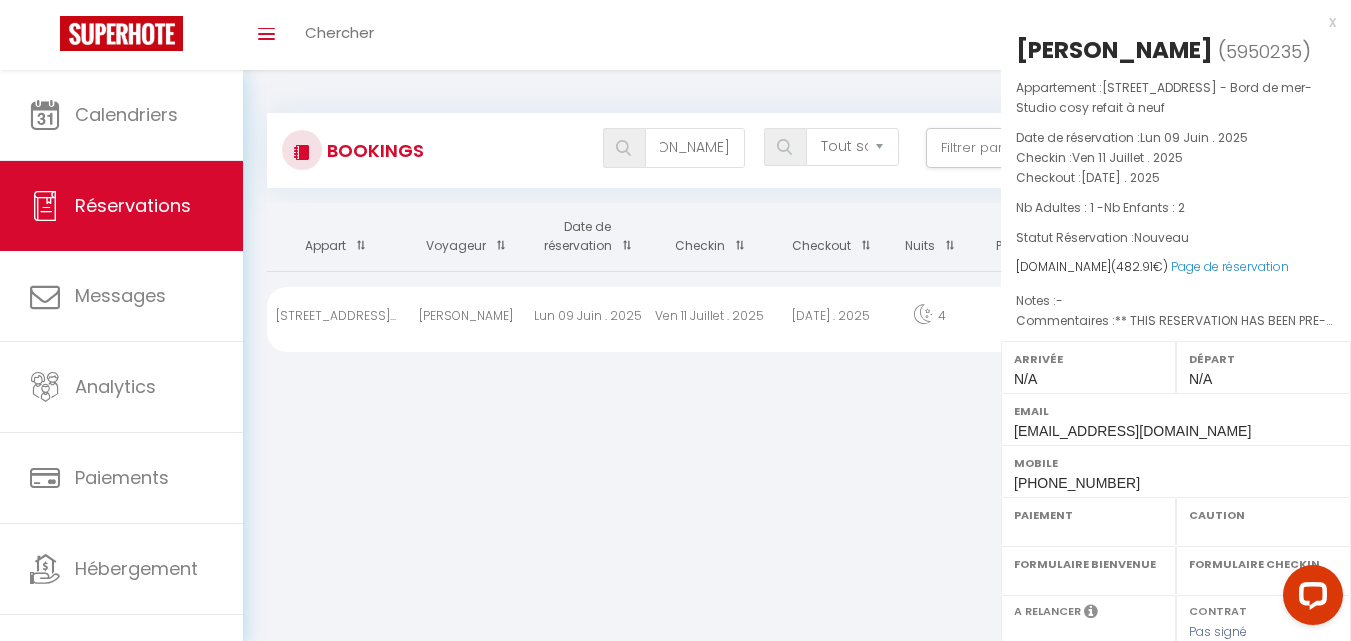 select on "OK" 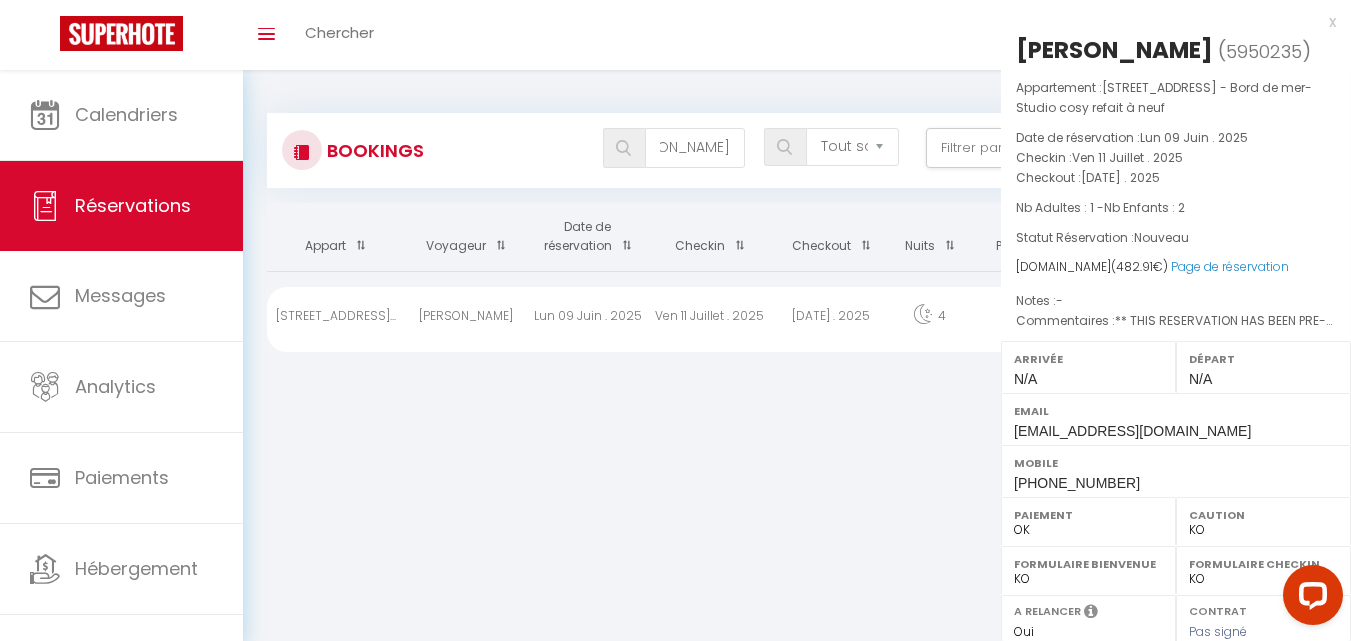scroll, scrollTop: 0, scrollLeft: 0, axis: both 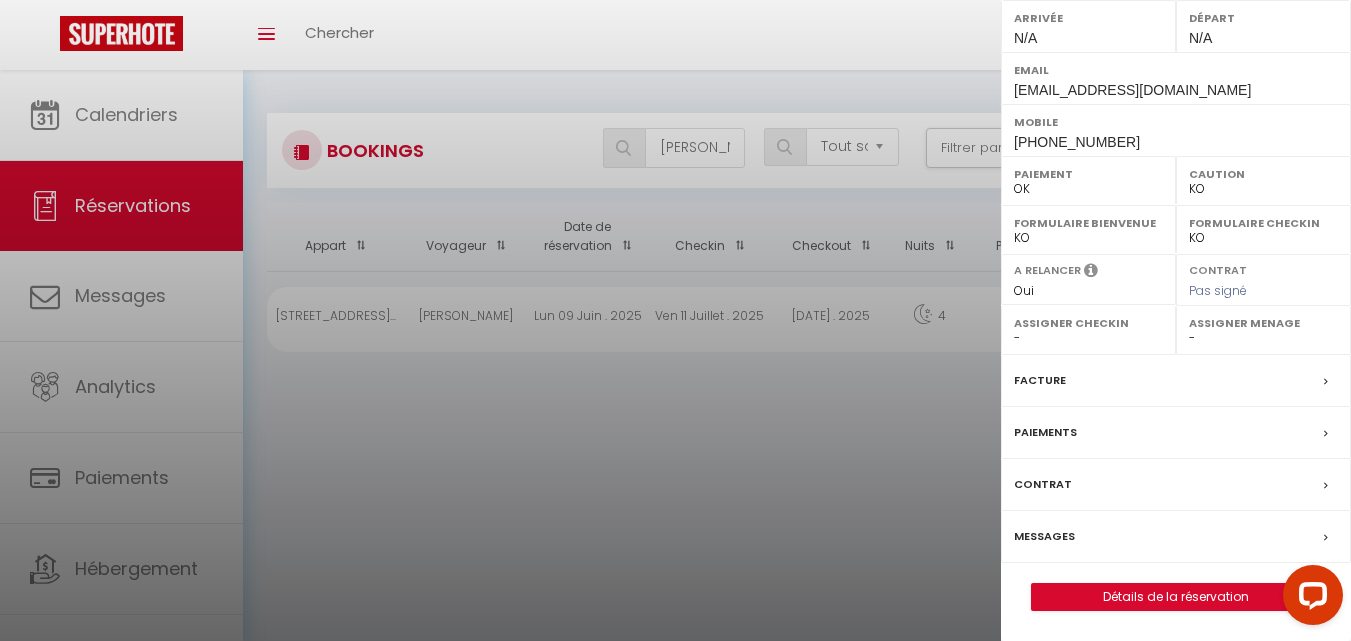 click on "Messages" at bounding box center (1176, 537) 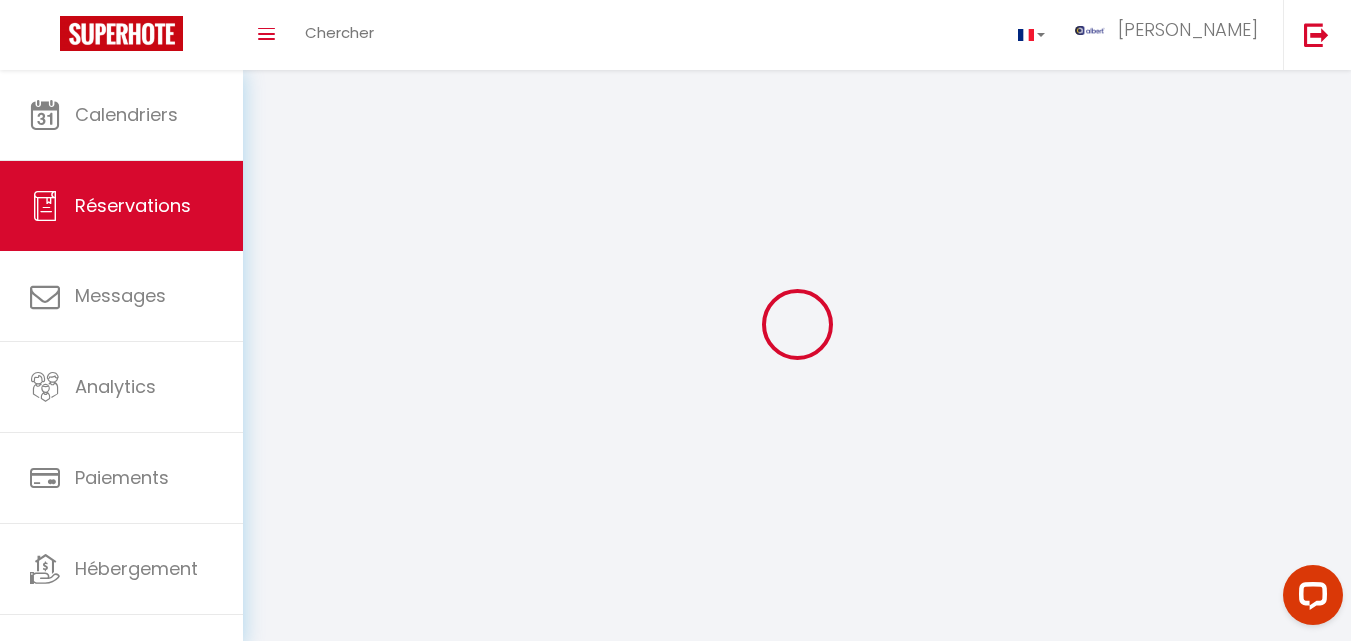 select 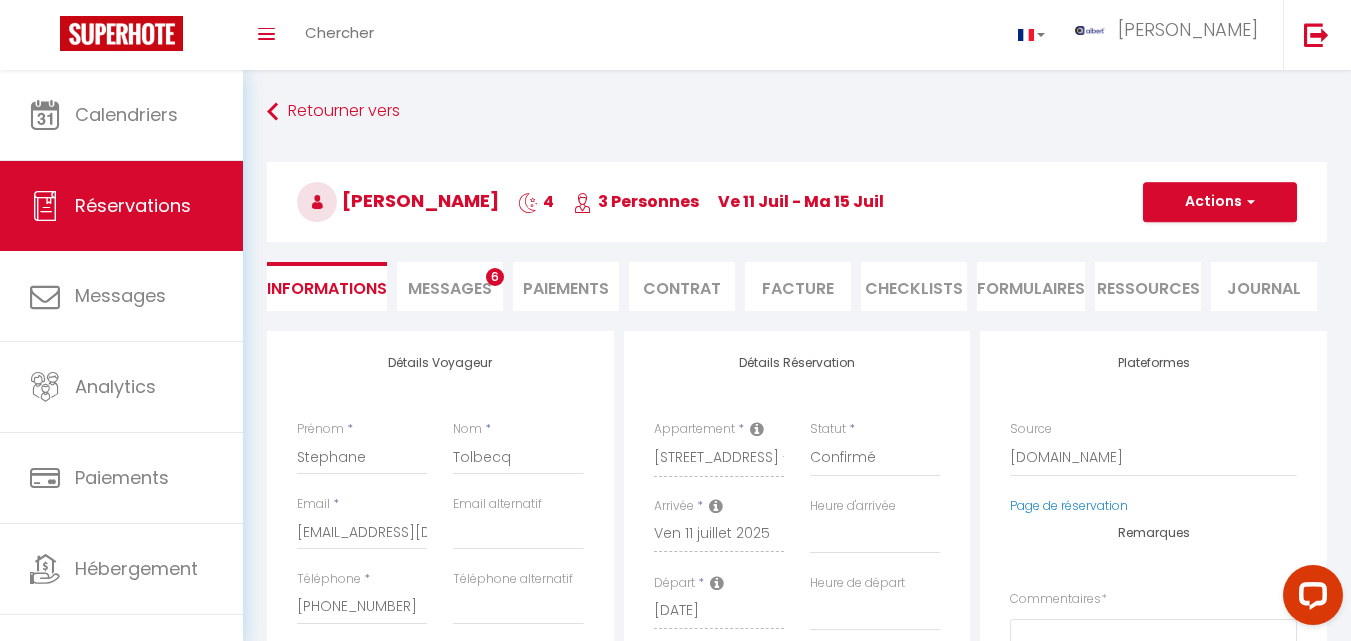 select 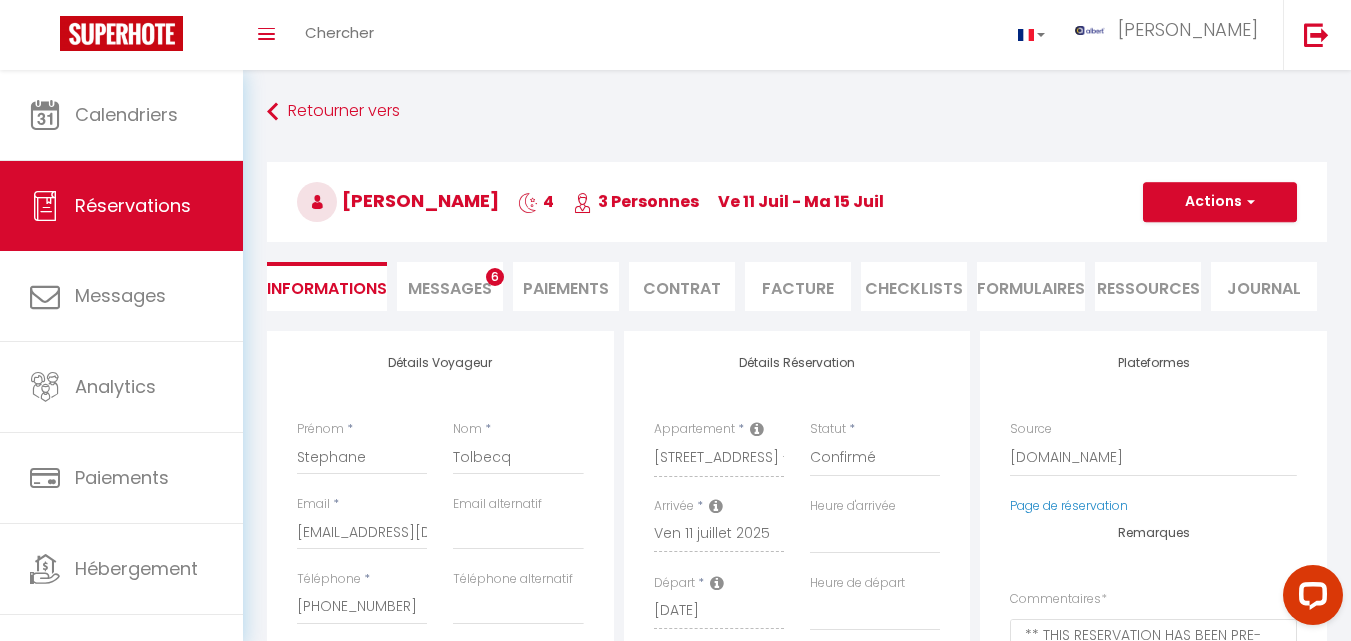 type on "65" 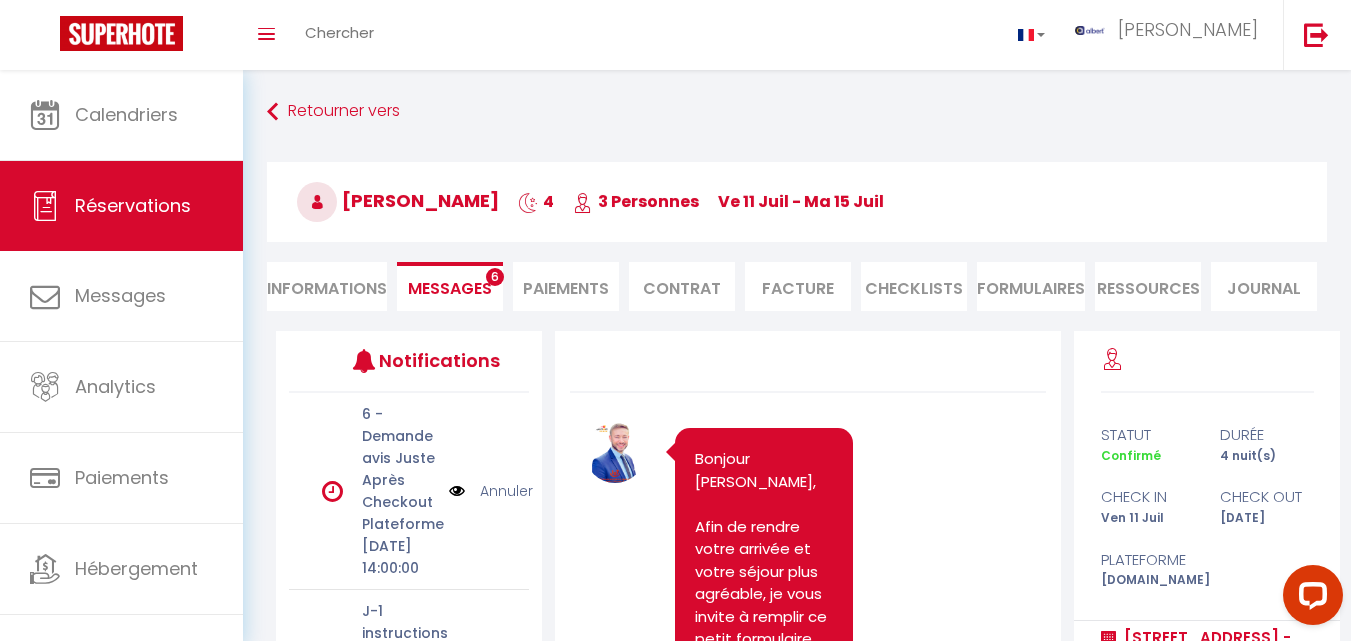 select 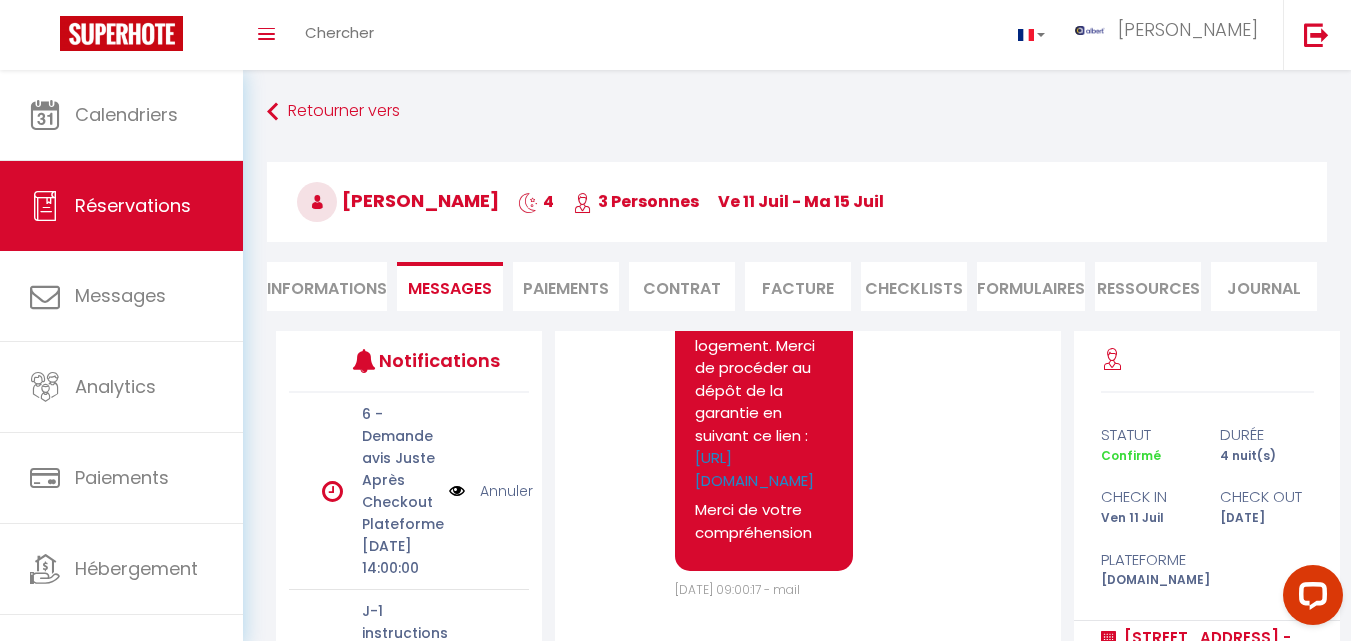 select 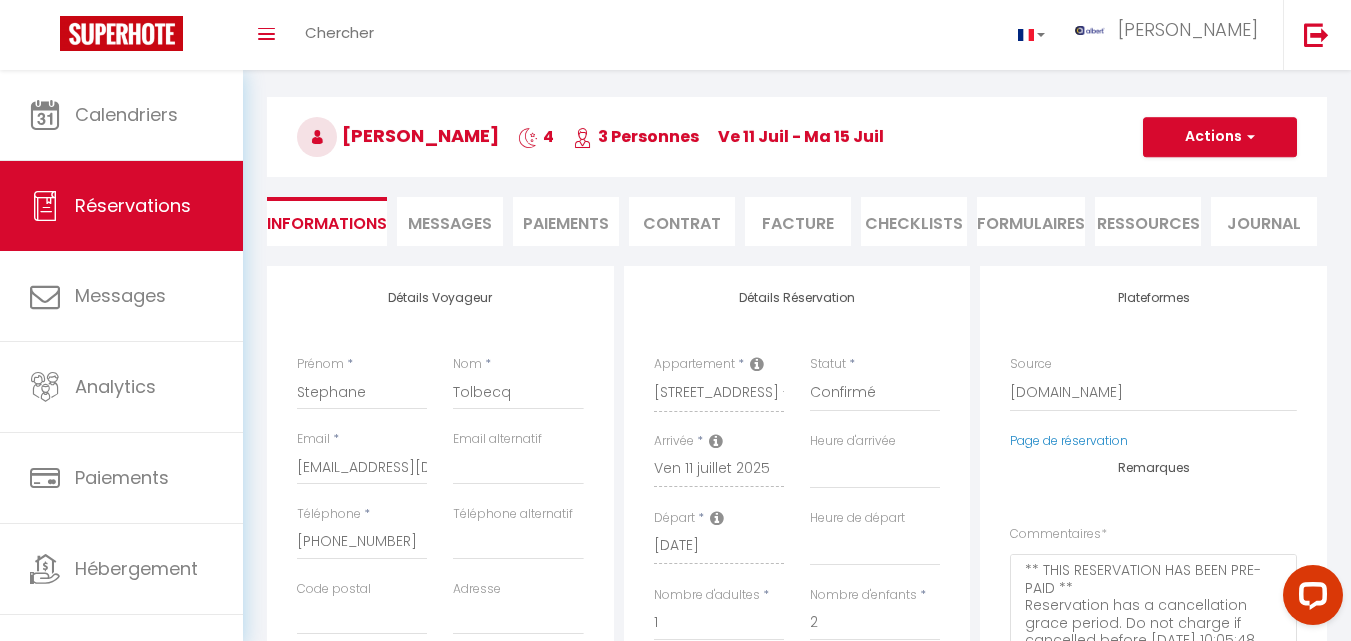 scroll, scrollTop: 200, scrollLeft: 0, axis: vertical 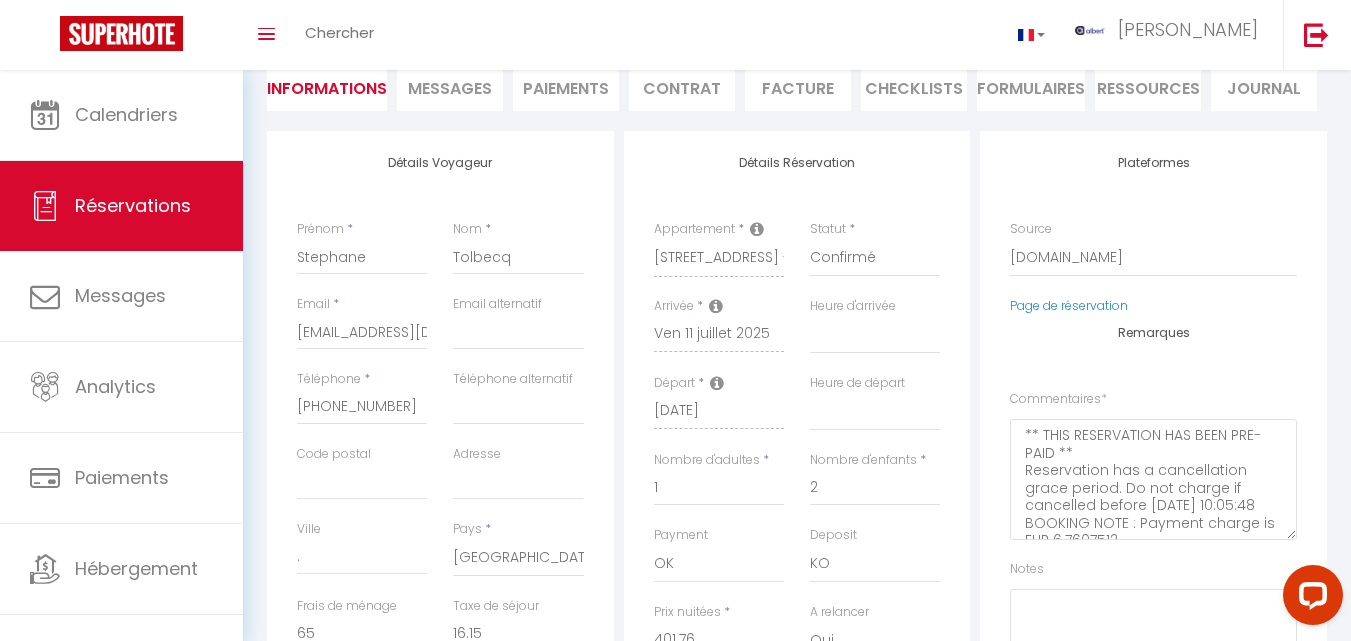 select 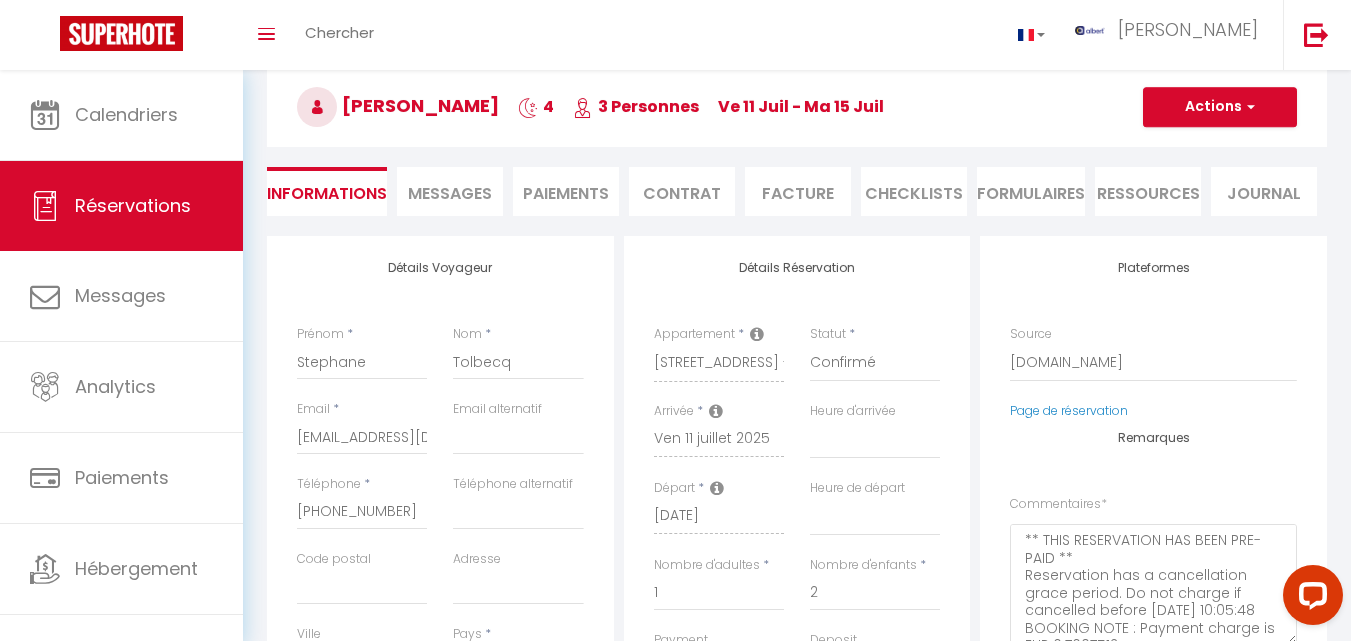 scroll, scrollTop: 0, scrollLeft: 0, axis: both 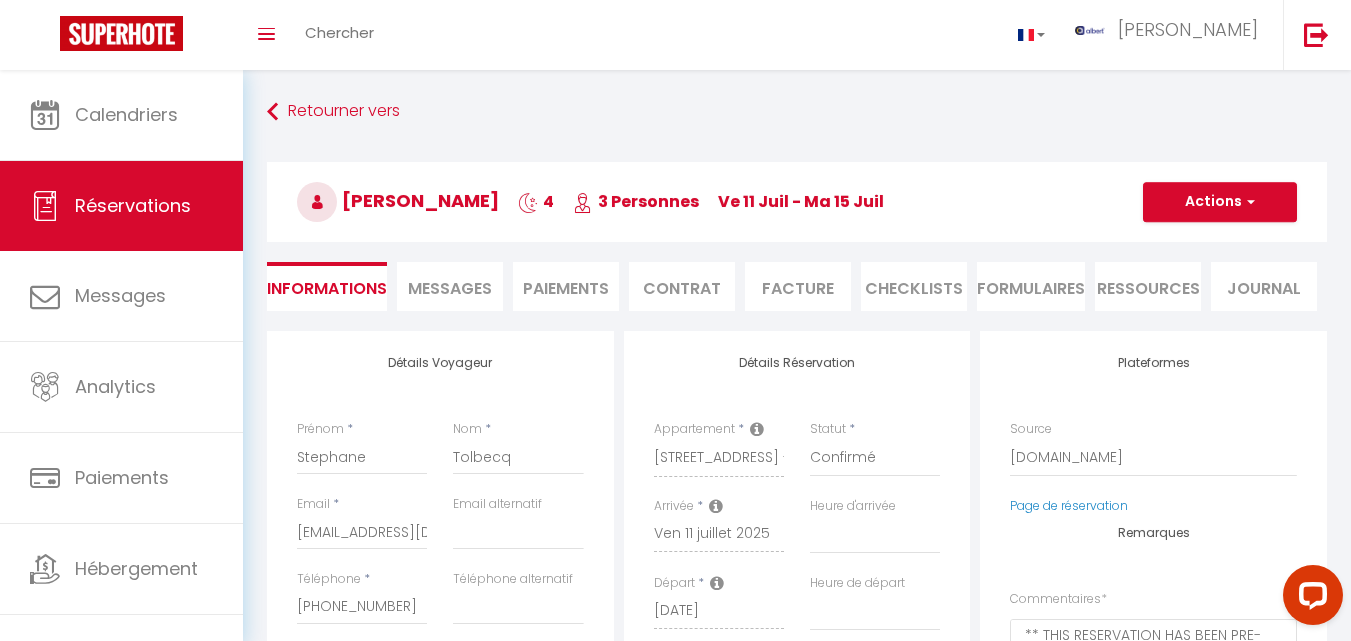 select 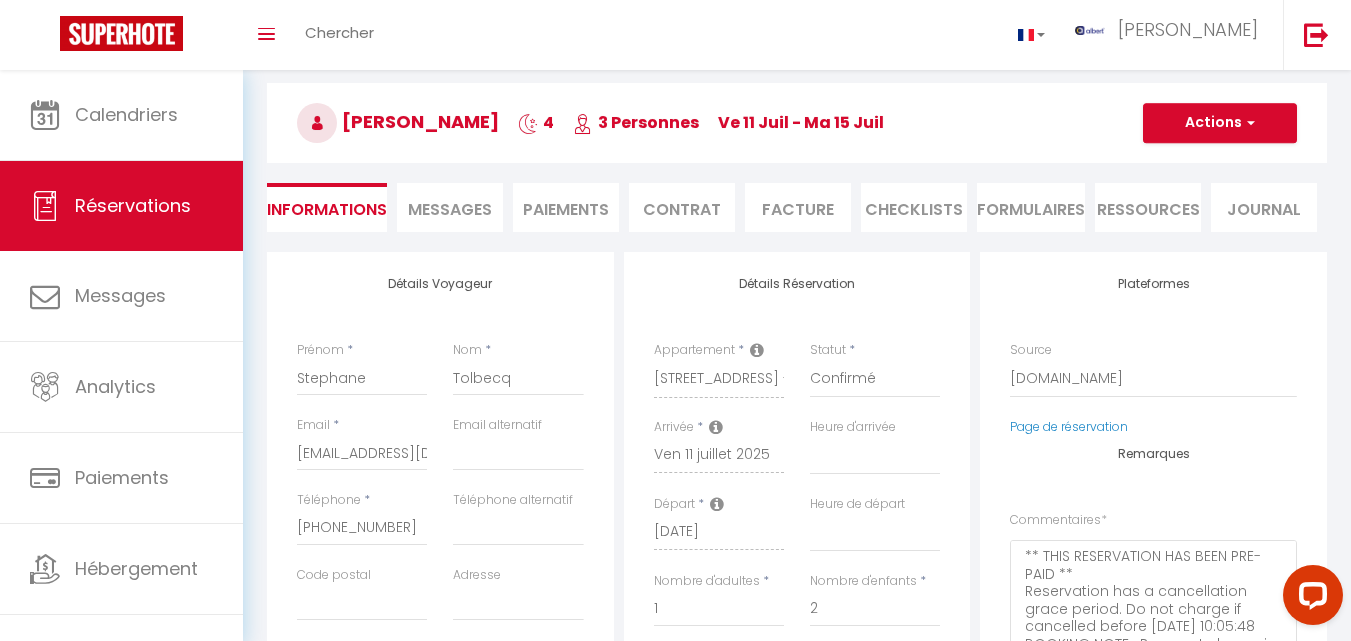 scroll, scrollTop: 200, scrollLeft: 0, axis: vertical 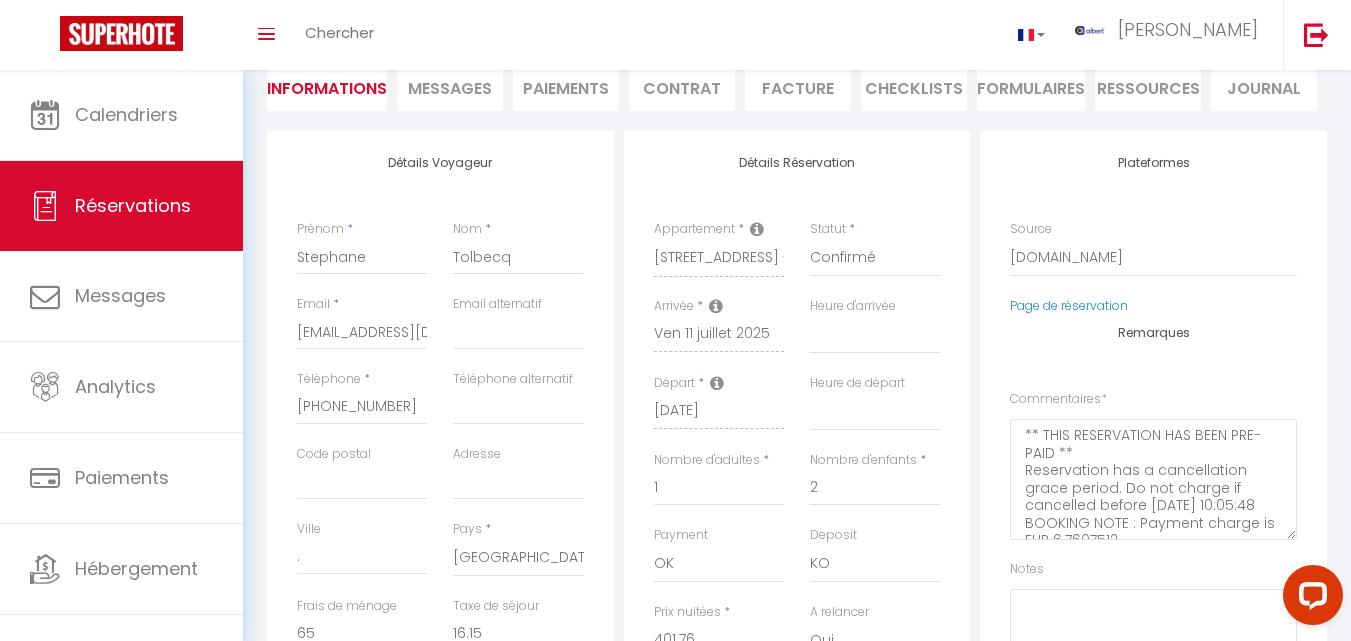 select 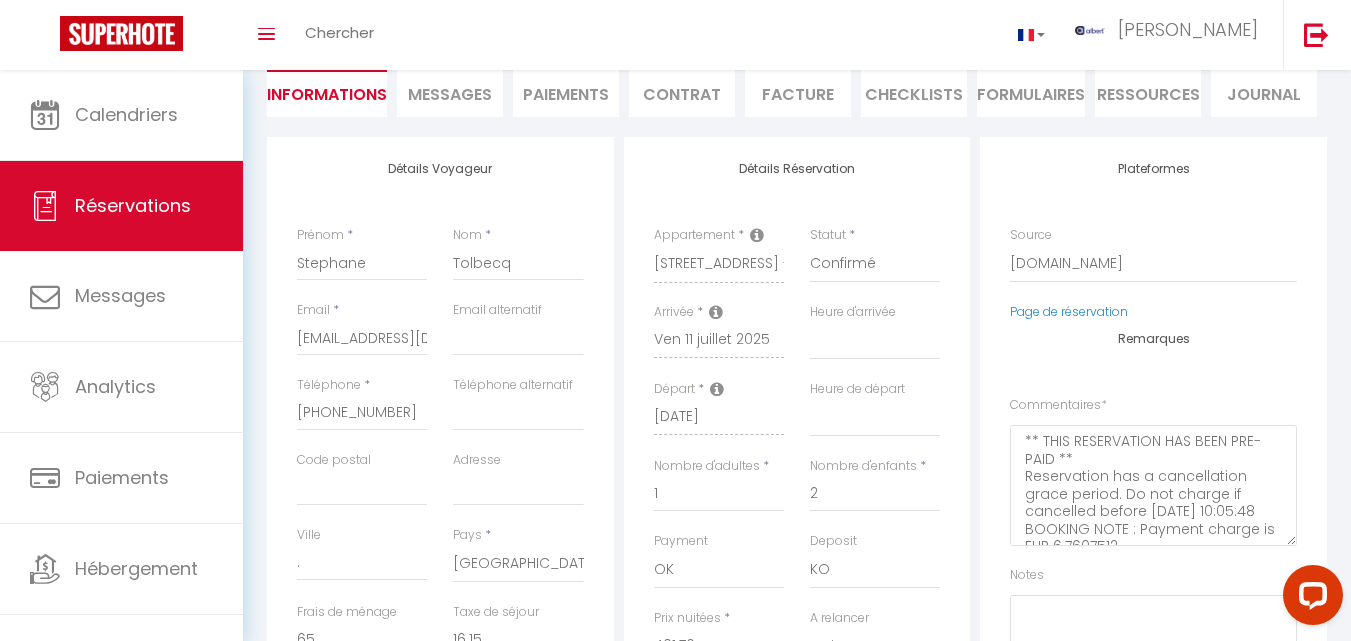 scroll, scrollTop: 0, scrollLeft: 0, axis: both 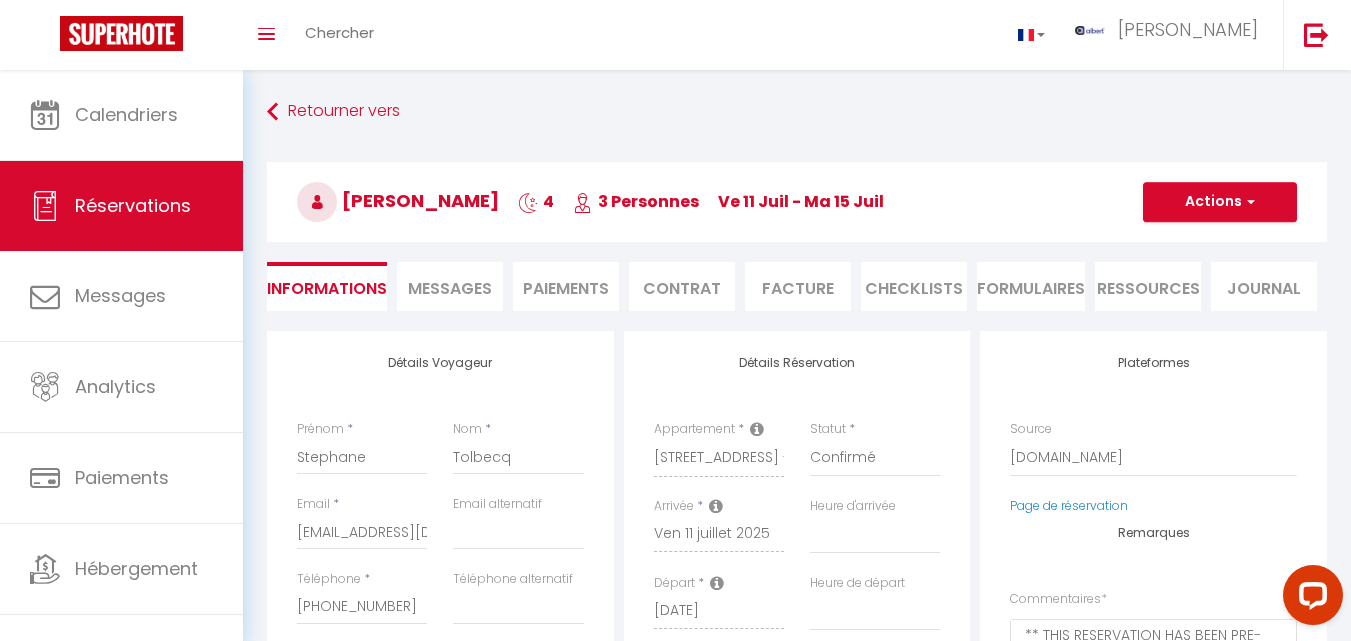 click on "Messages" at bounding box center [450, 288] 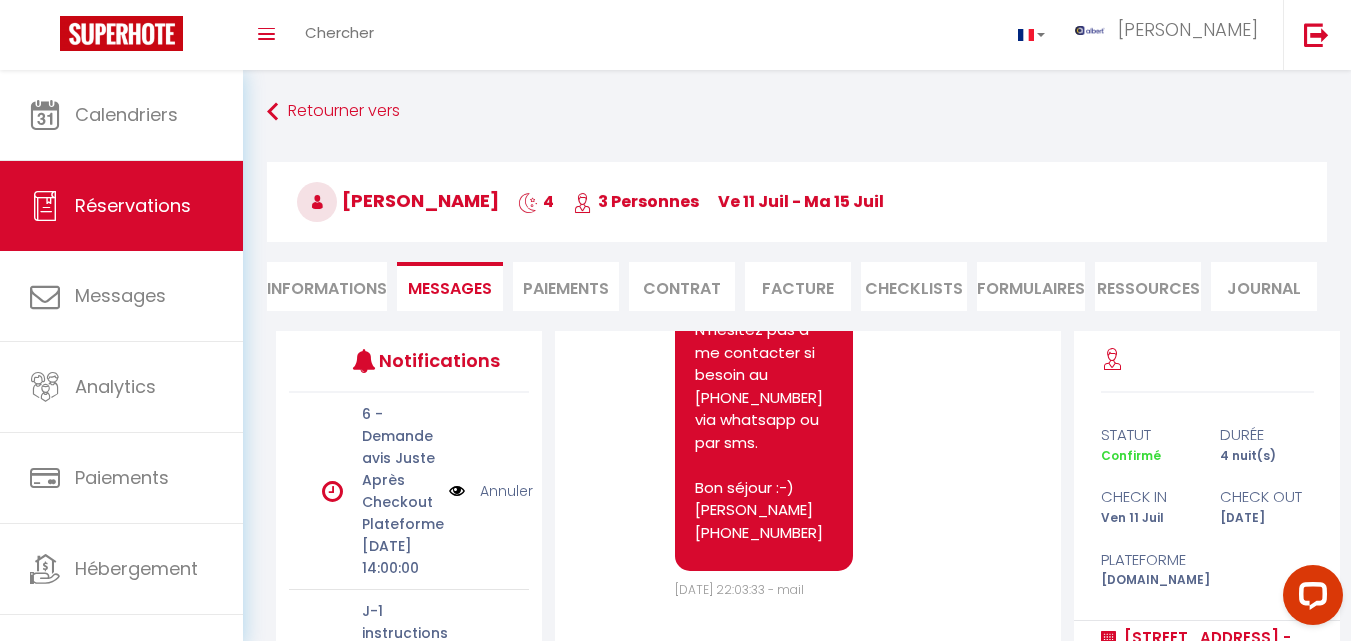 click on "Informations" at bounding box center [327, 286] 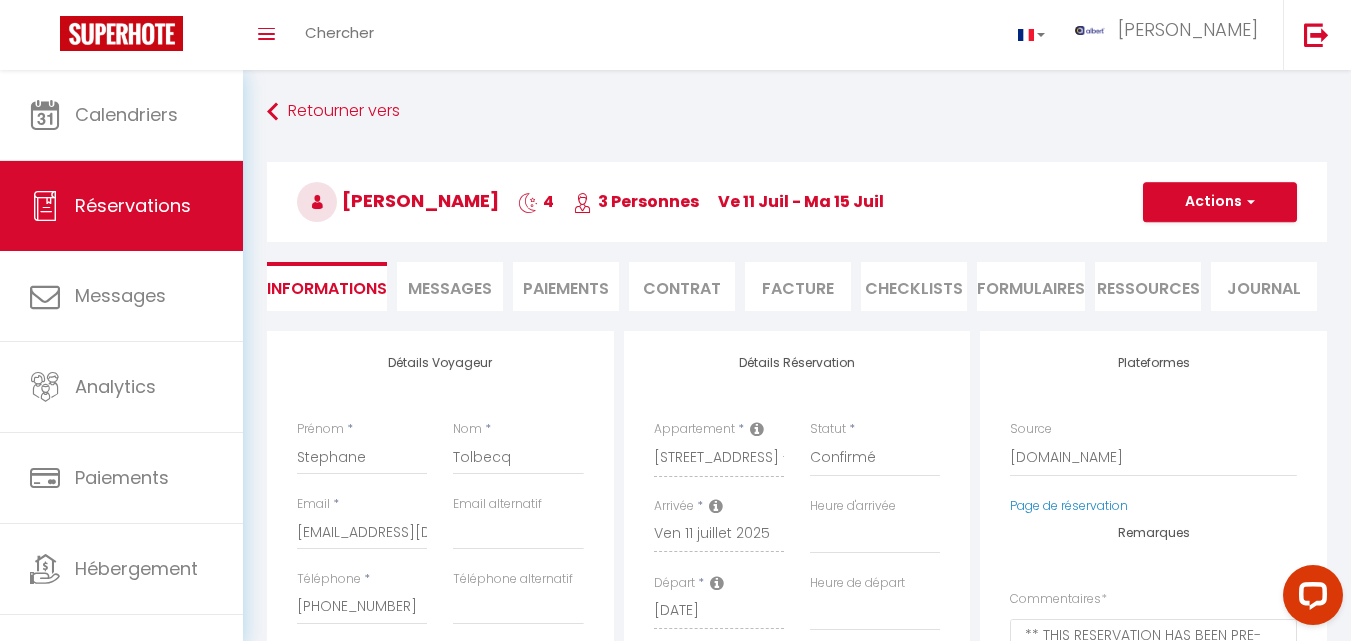 select 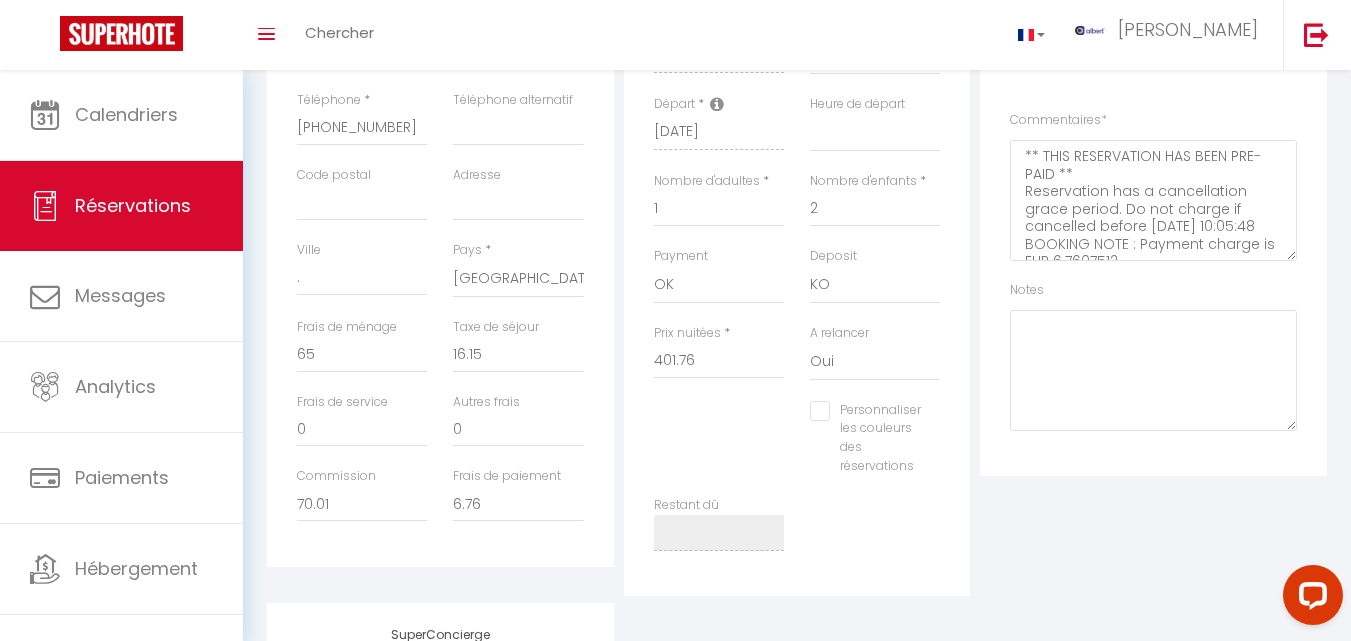scroll, scrollTop: 500, scrollLeft: 0, axis: vertical 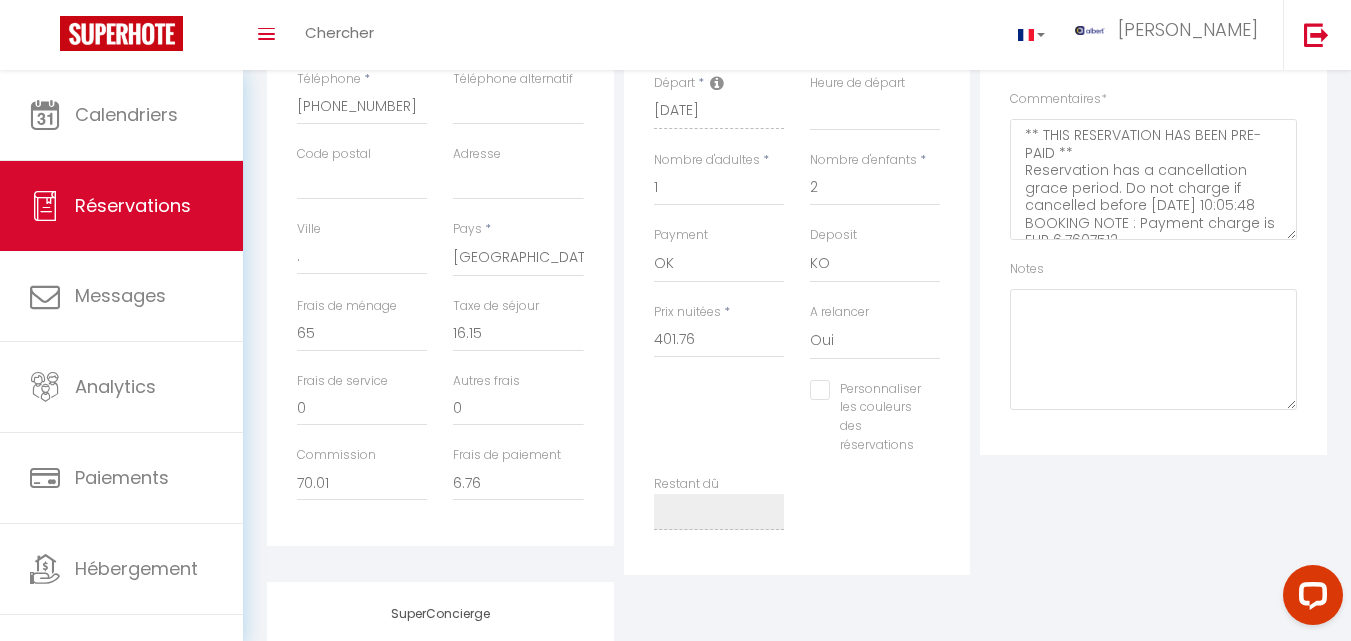 select 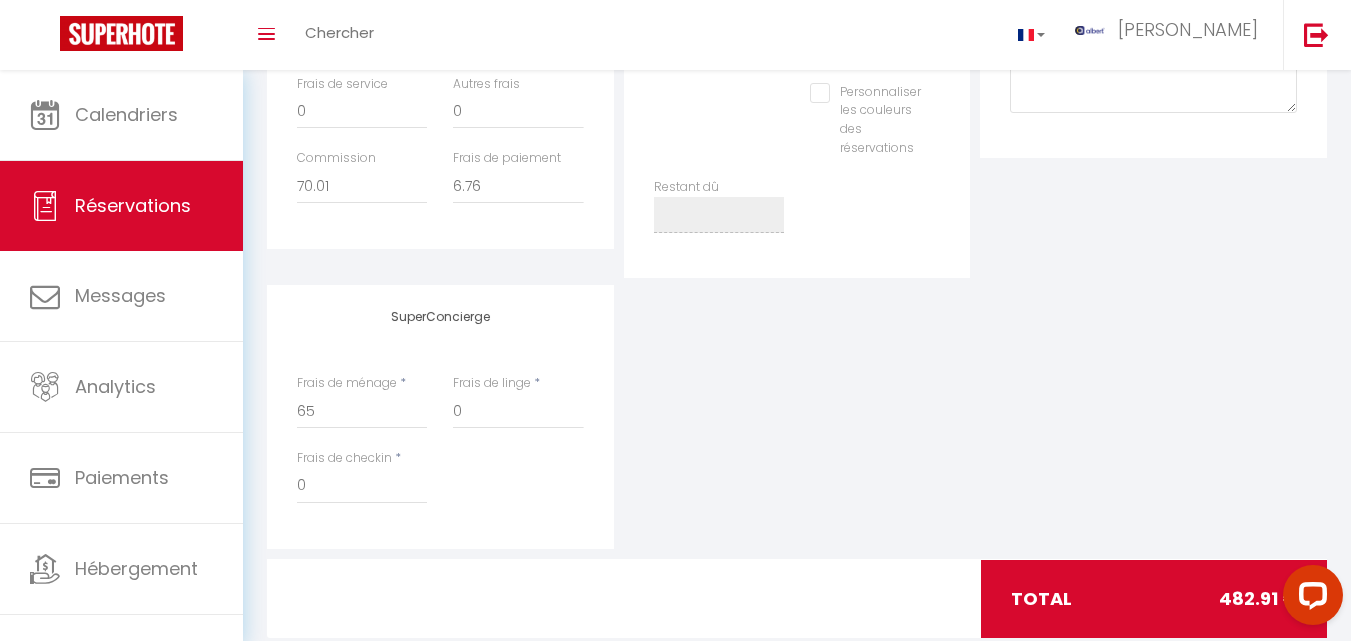 scroll, scrollTop: 844, scrollLeft: 0, axis: vertical 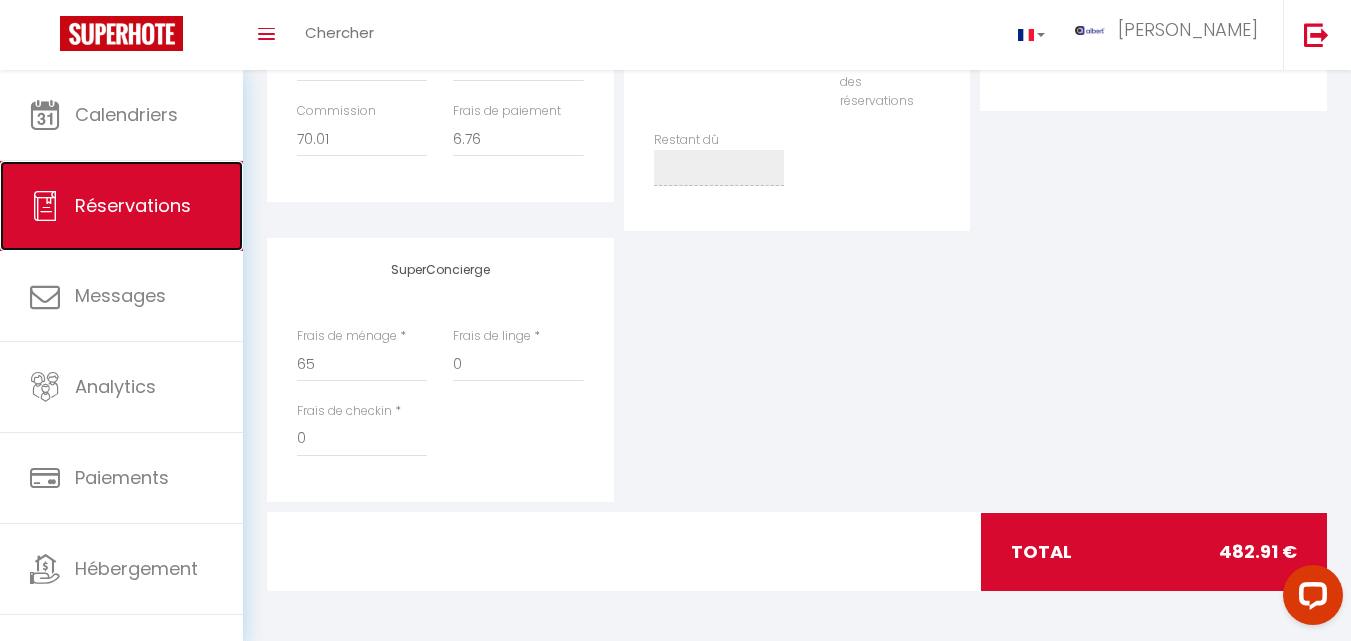 click at bounding box center [45, 206] 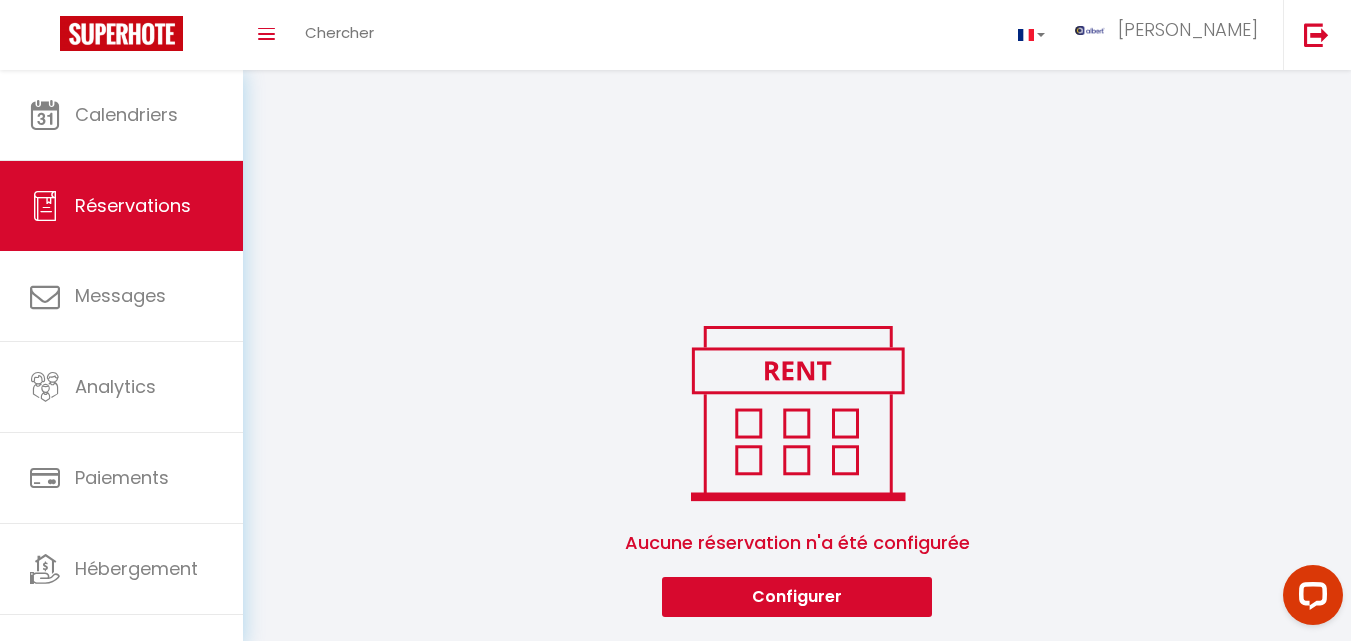 scroll, scrollTop: 388, scrollLeft: 0, axis: vertical 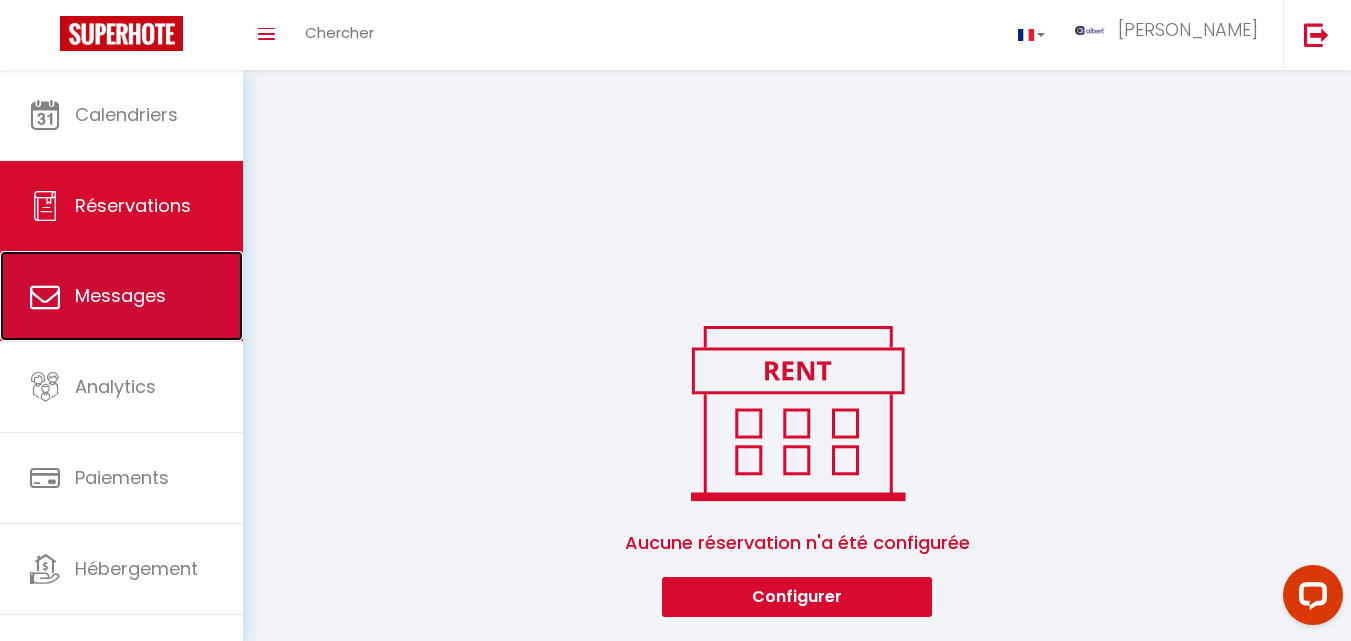 click on "Messages" at bounding box center (121, 296) 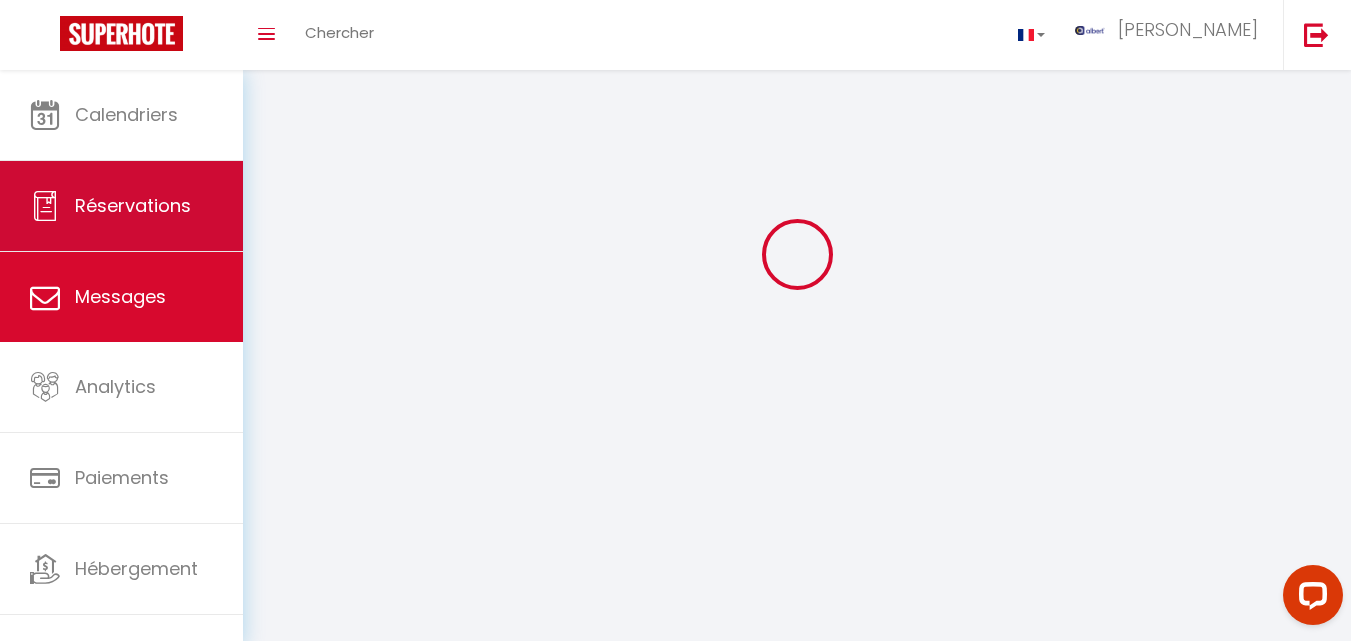 scroll, scrollTop: 0, scrollLeft: 0, axis: both 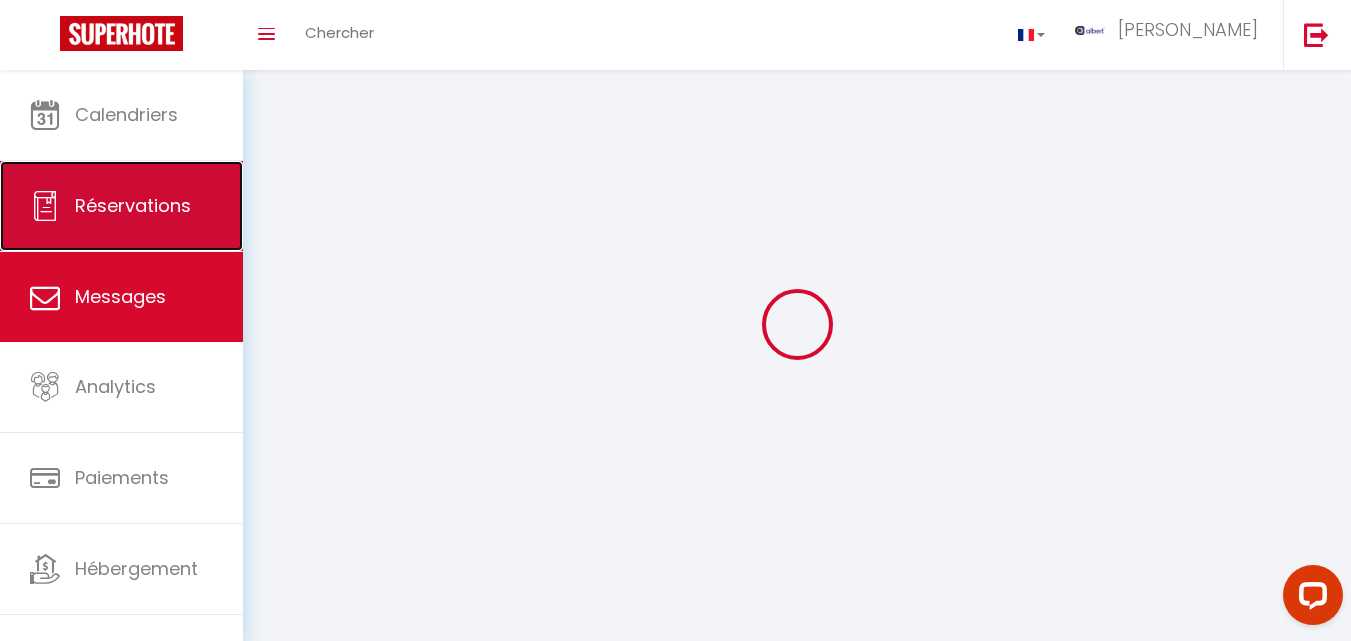 click on "Réservations" at bounding box center [133, 205] 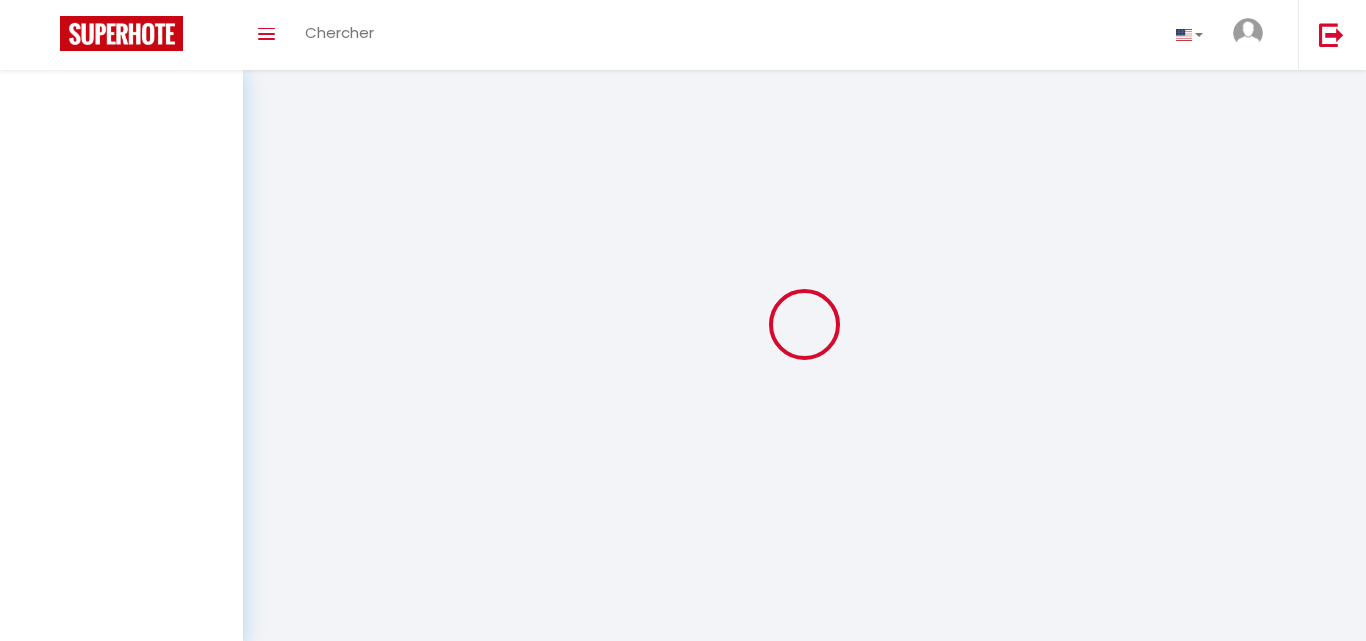 select 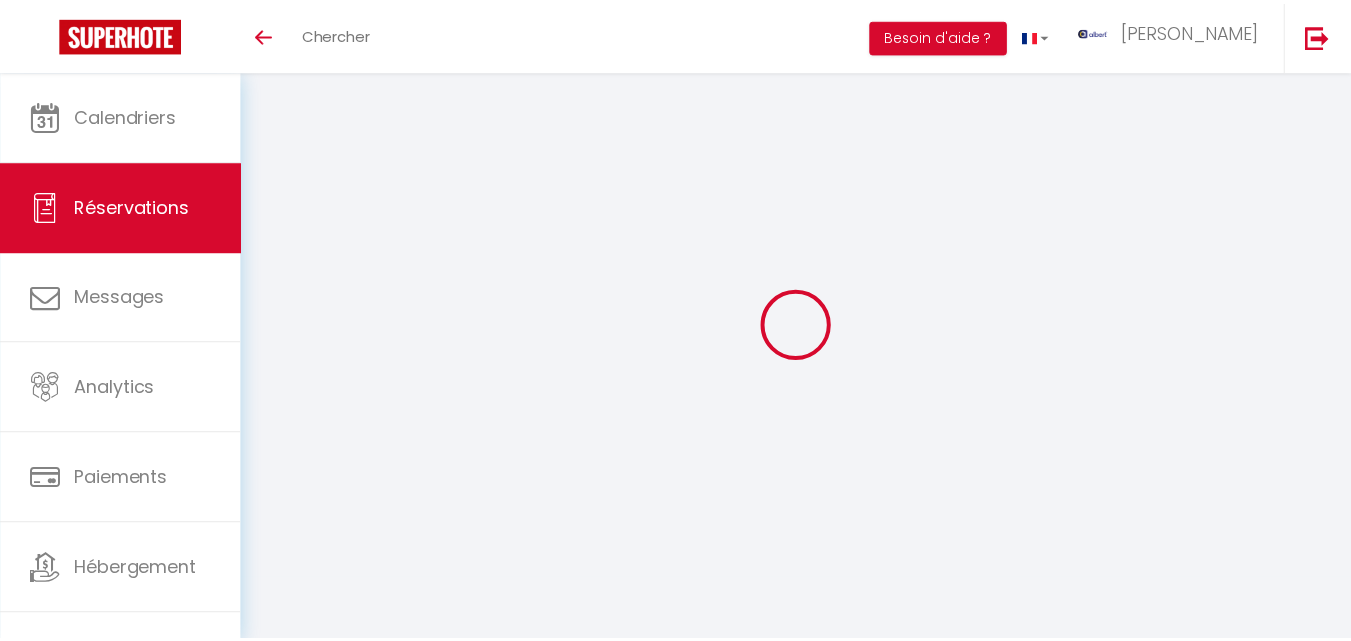 scroll, scrollTop: 0, scrollLeft: 0, axis: both 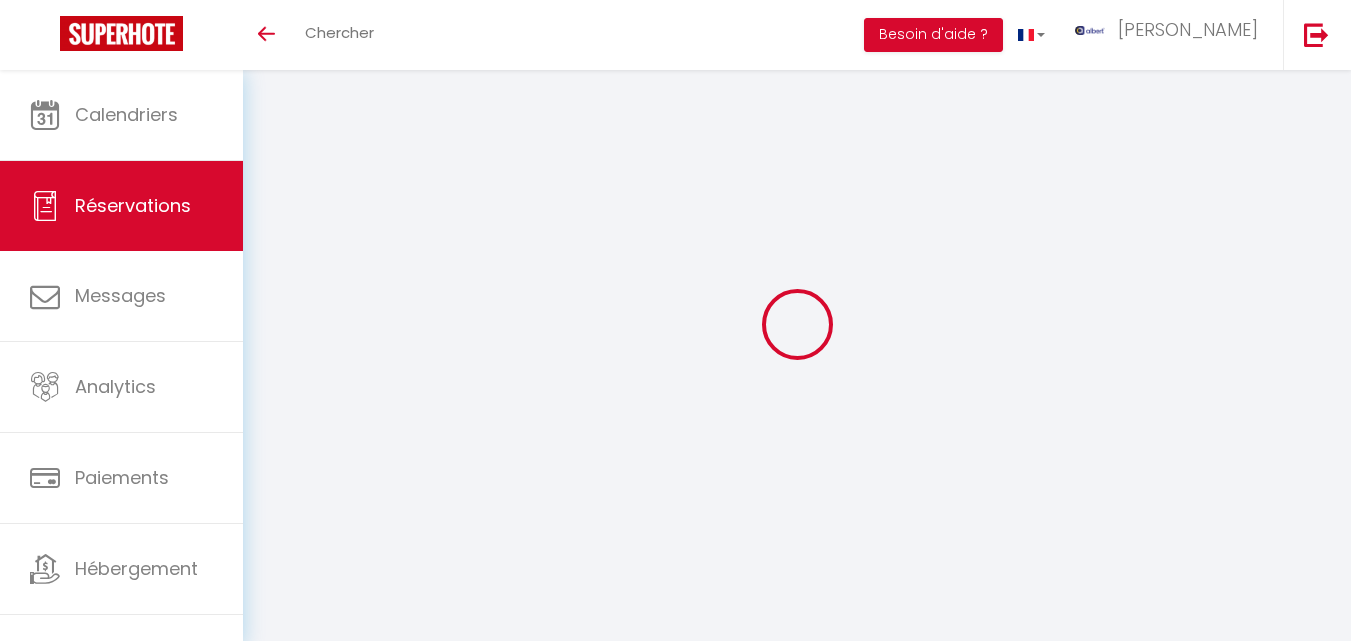 select 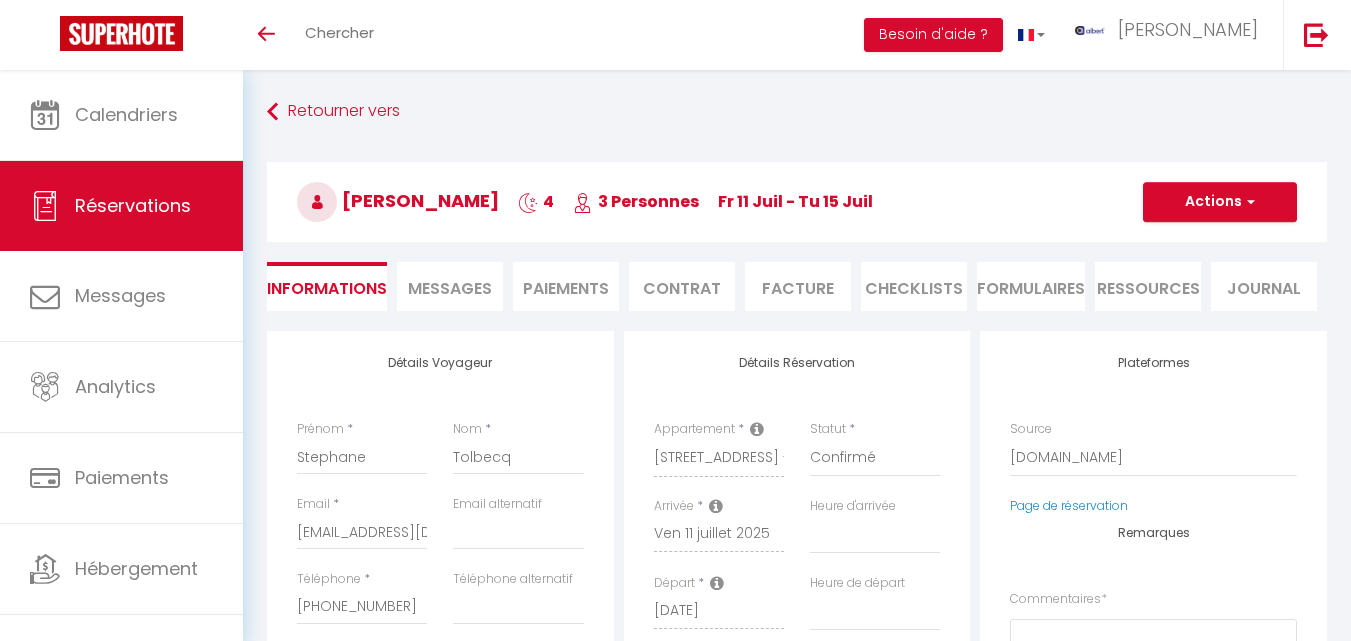 select 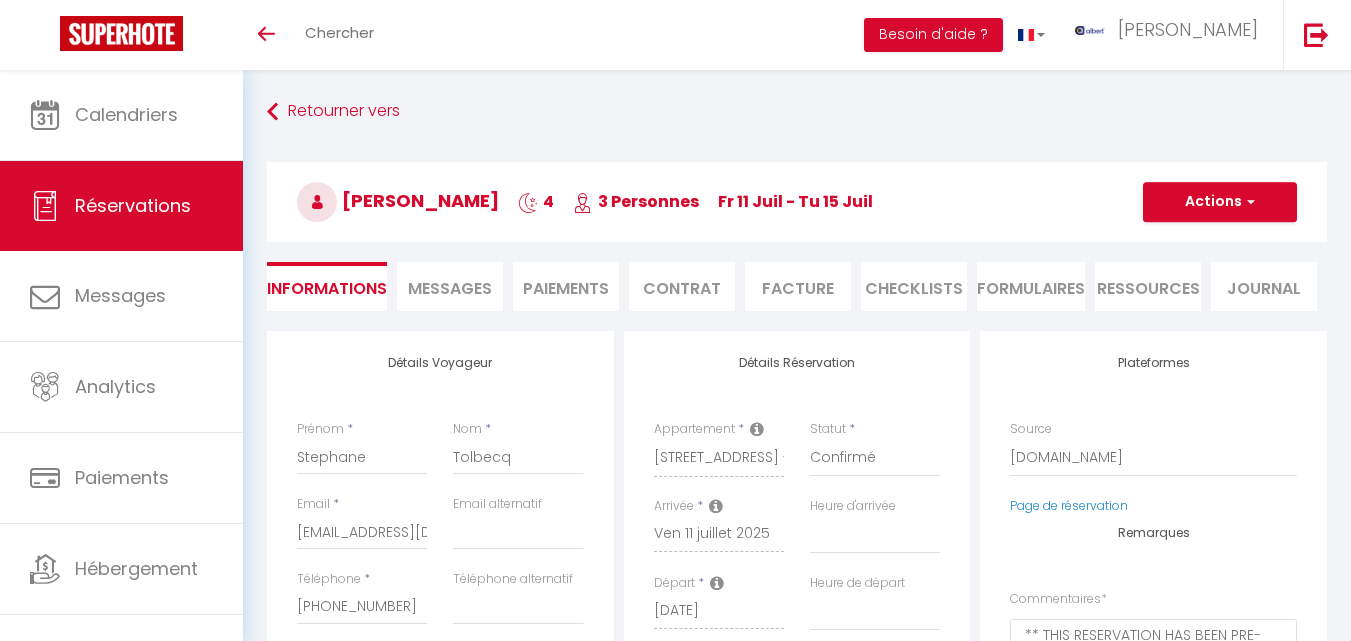 type on "65" 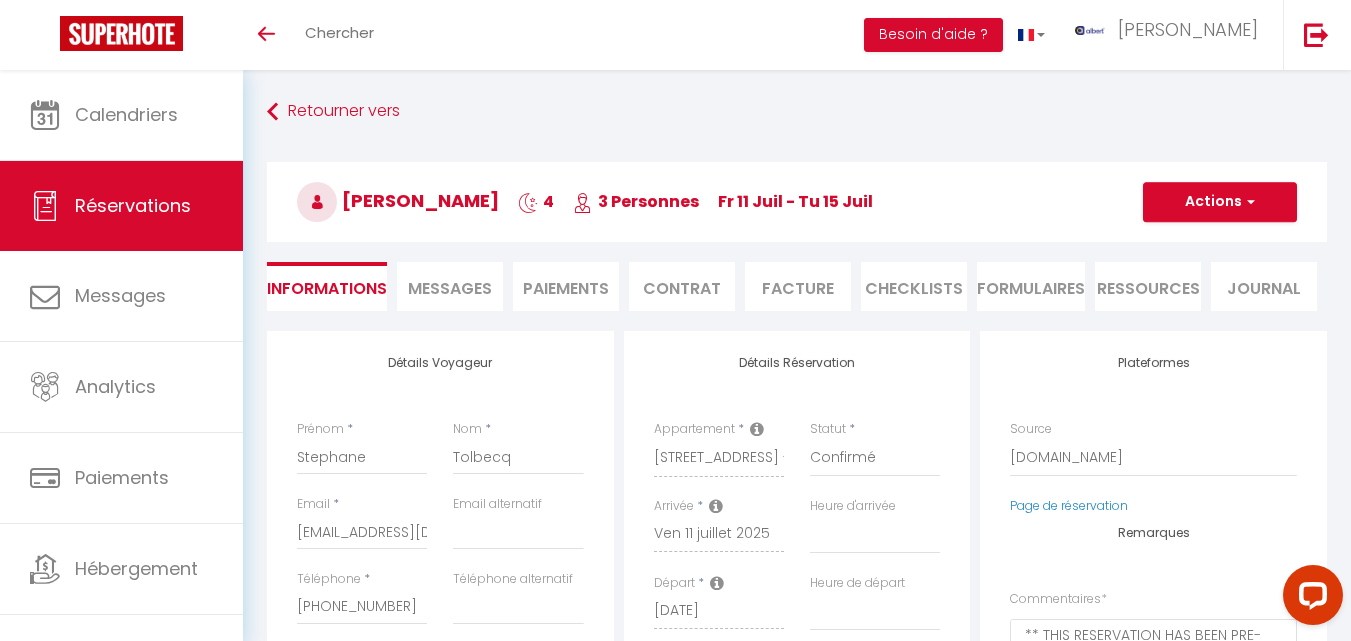 scroll, scrollTop: 0, scrollLeft: 0, axis: both 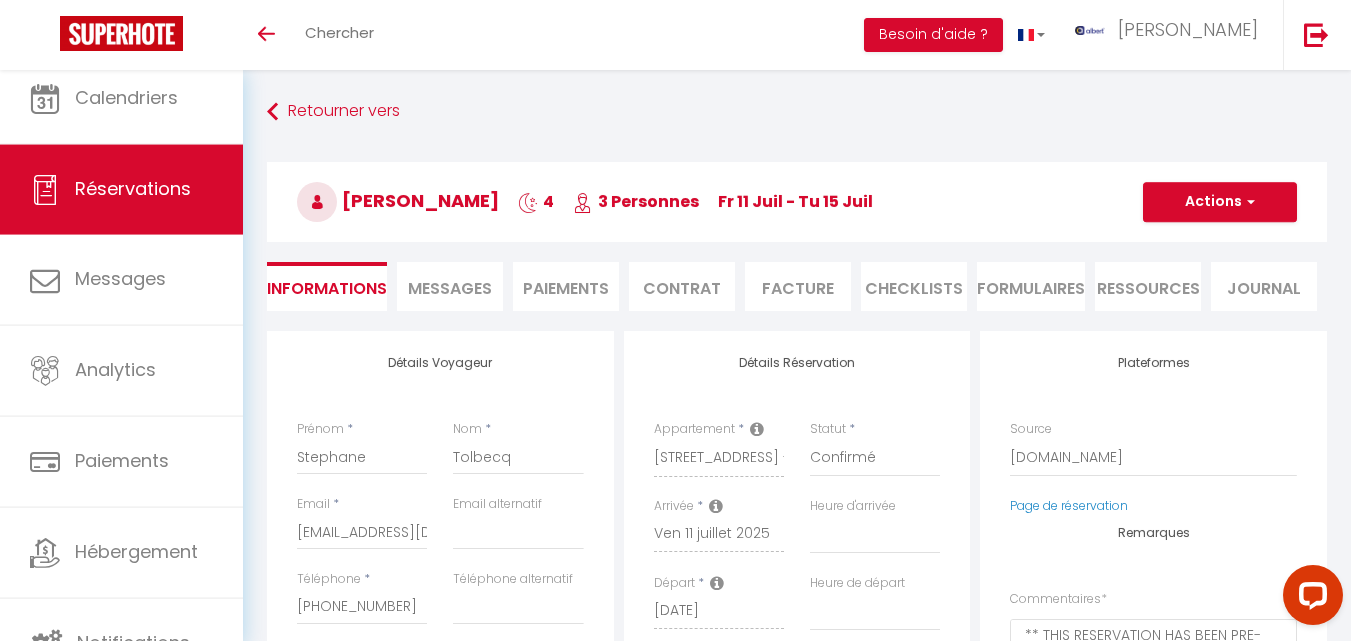 click on "Réservations" at bounding box center [133, 189] 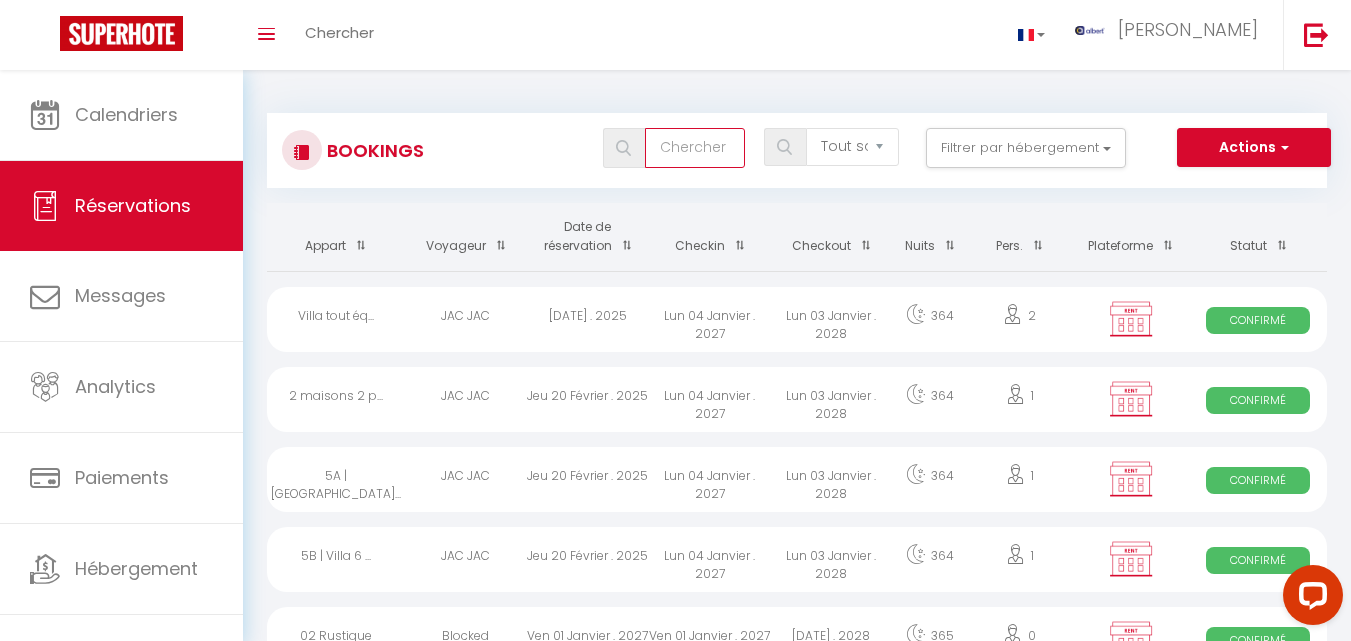 click at bounding box center [695, 148] 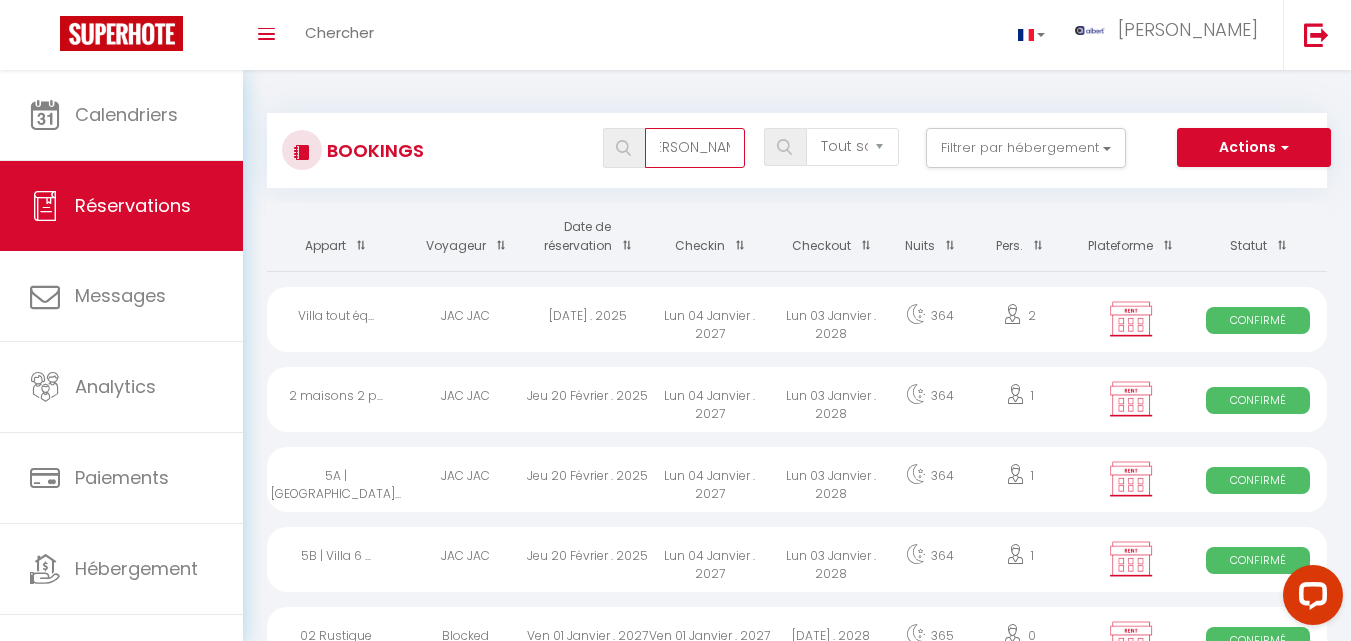 scroll, scrollTop: 0, scrollLeft: 31, axis: horizontal 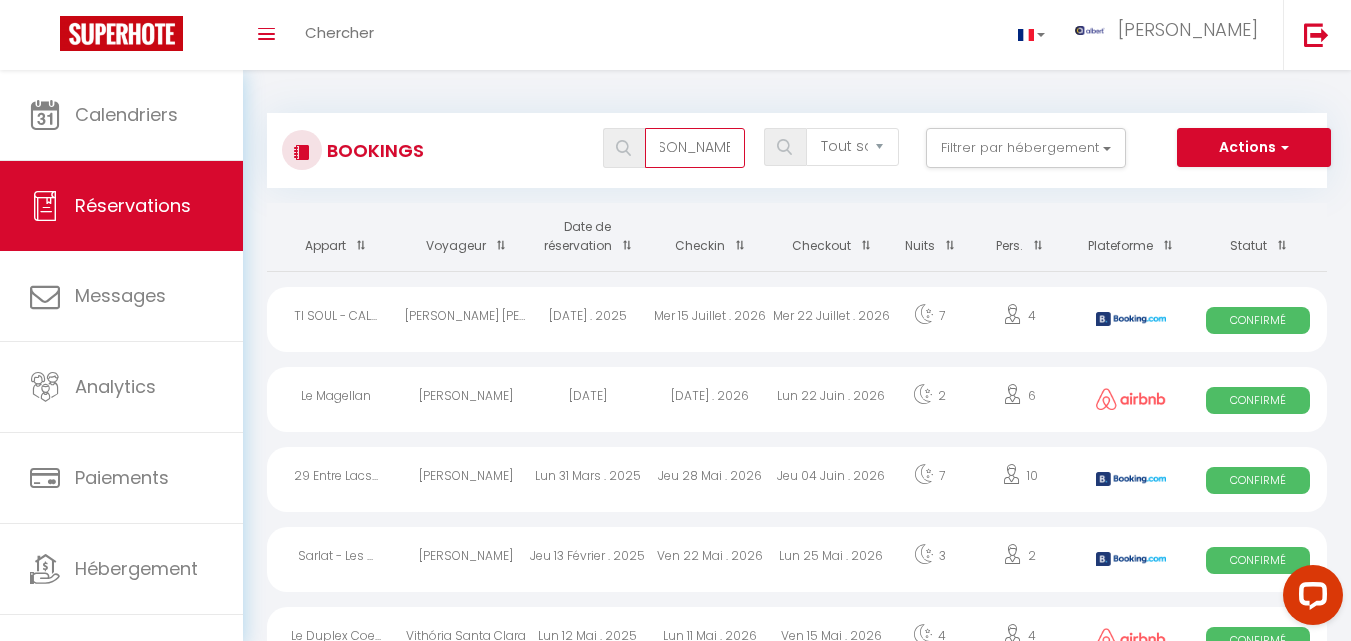type on "[PERSON_NAME]" 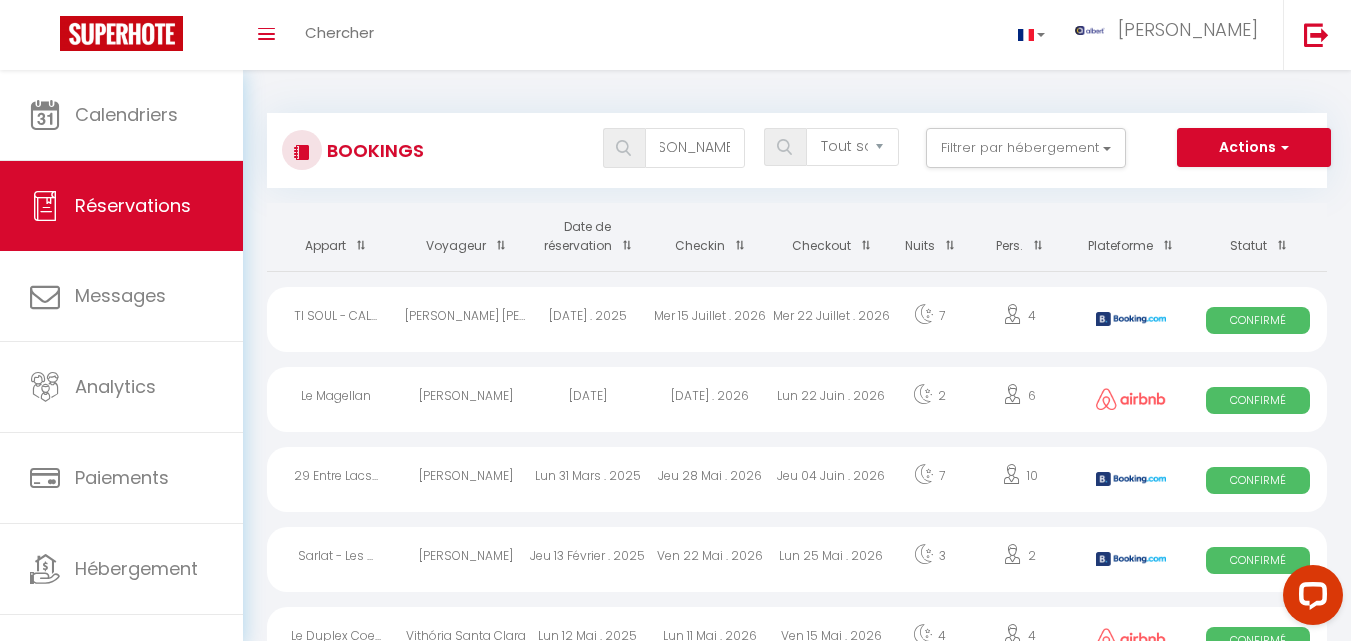 scroll, scrollTop: 0, scrollLeft: 0, axis: both 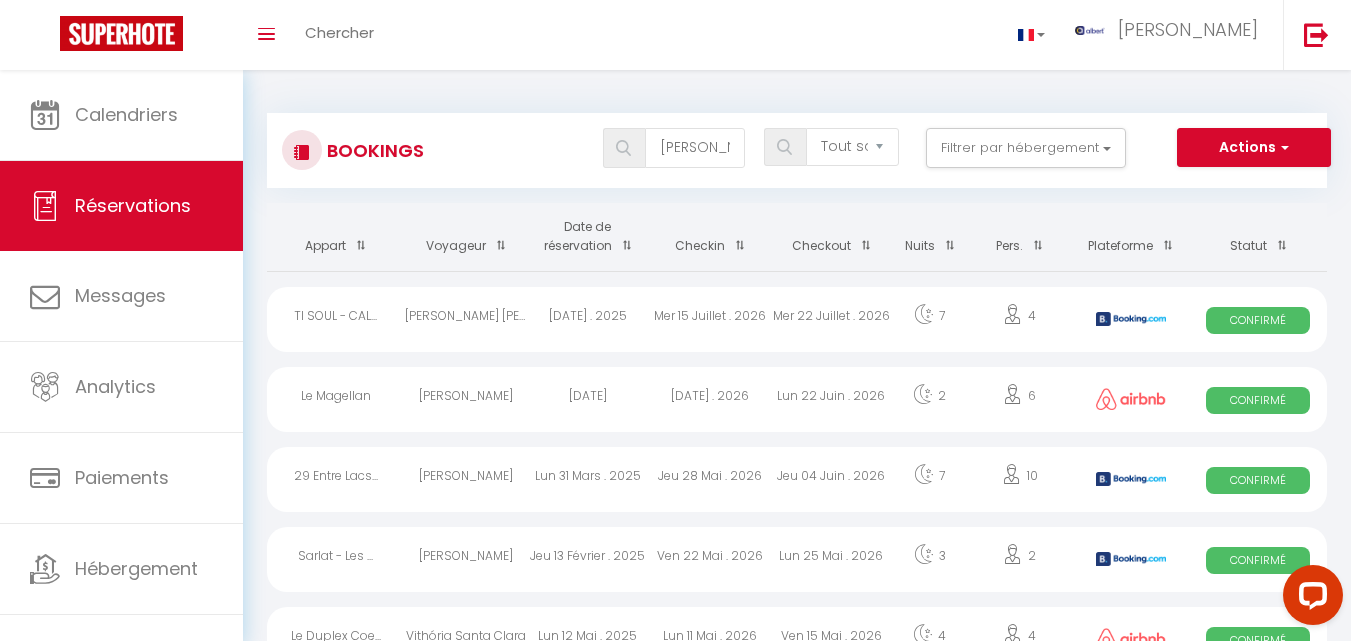 click at bounding box center [623, 148] 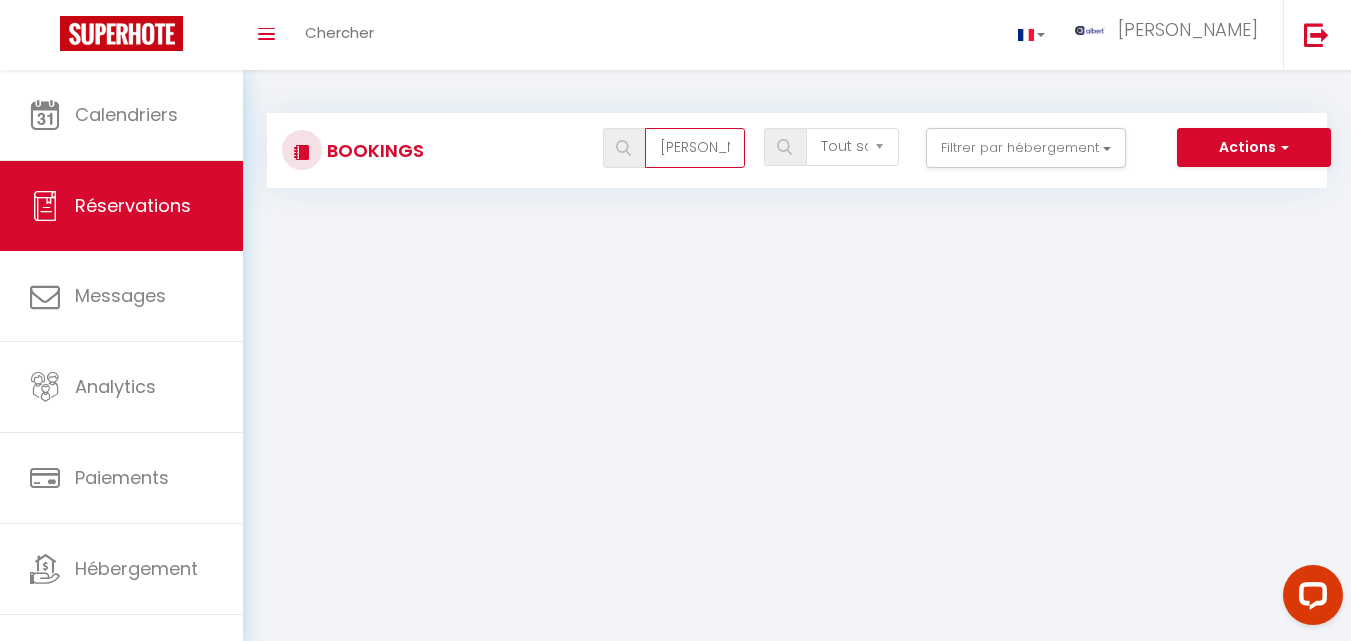 click on "[PERSON_NAME]" at bounding box center [695, 148] 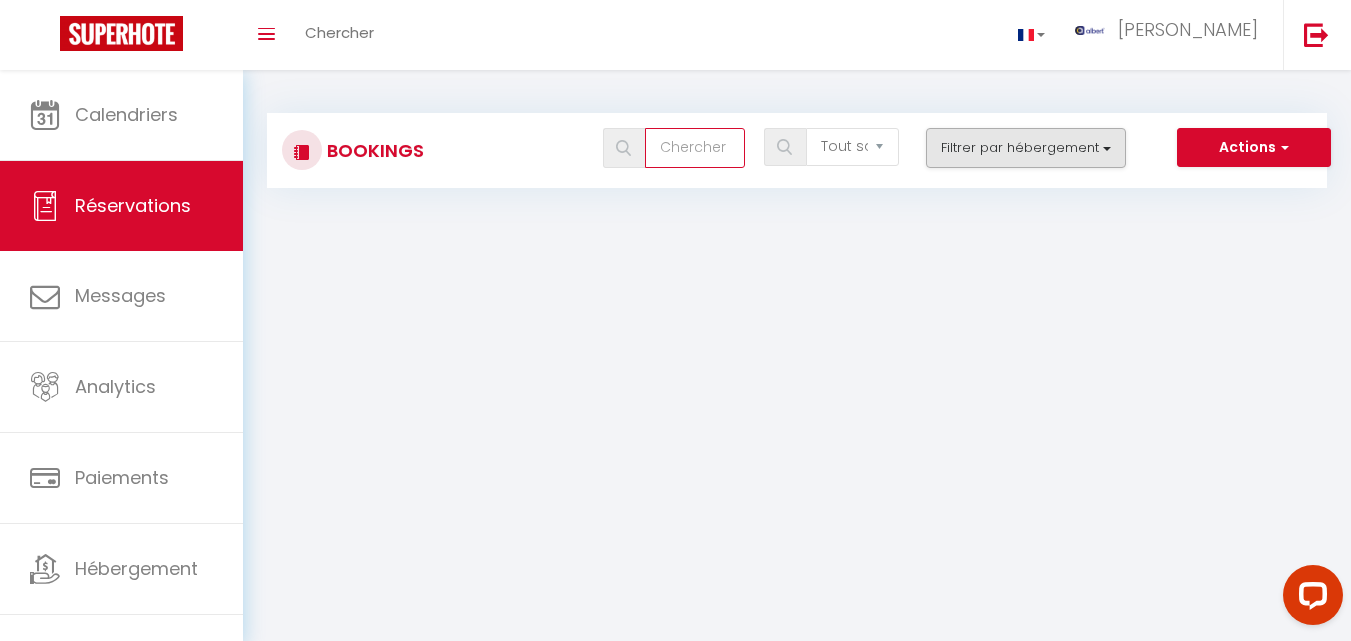 type 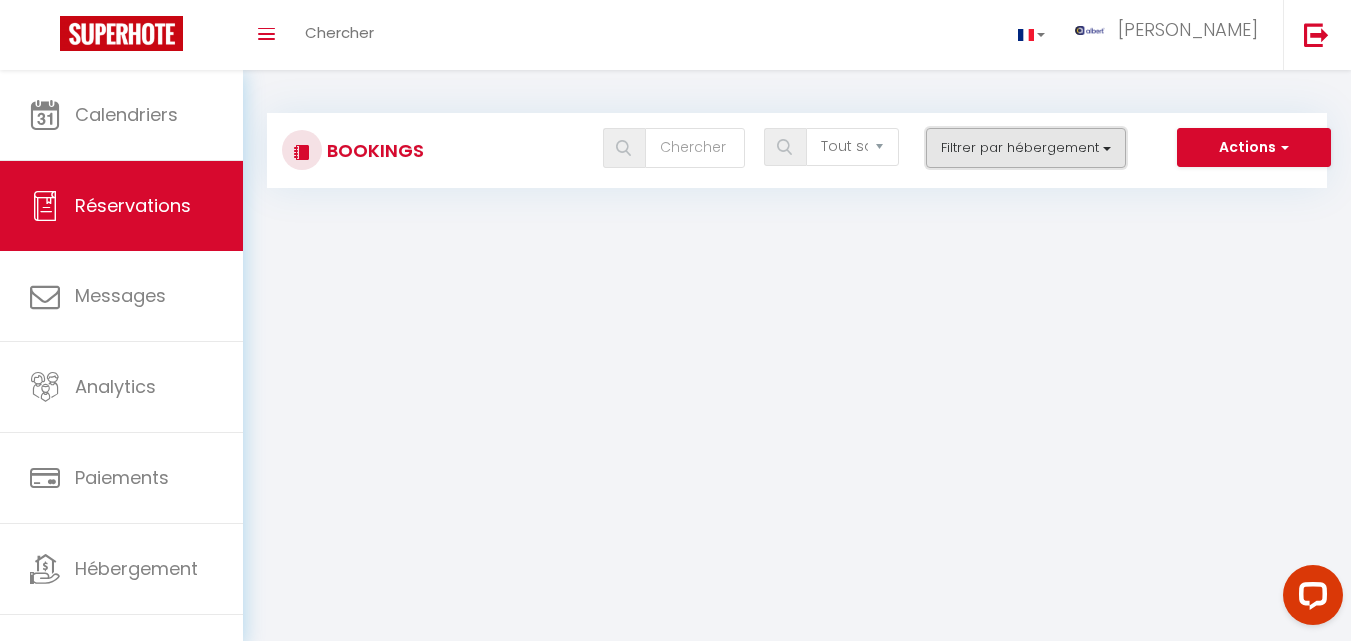 click on "Filtrer par hébergement" at bounding box center (1026, 148) 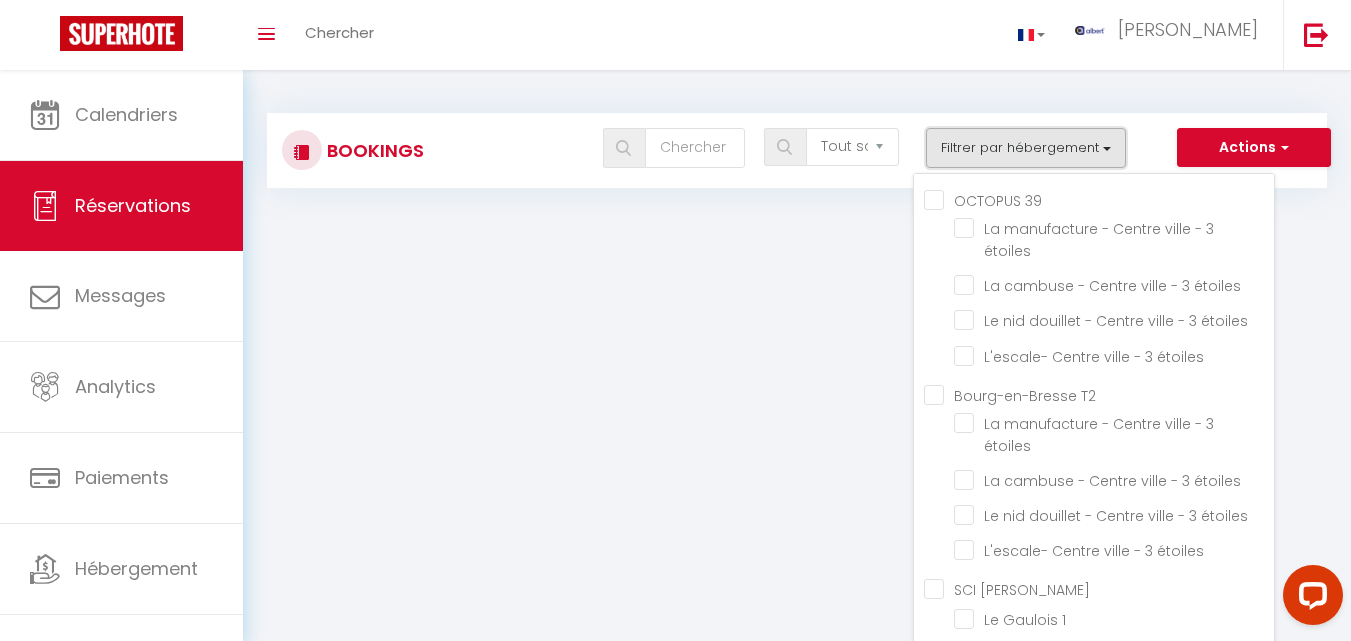 type 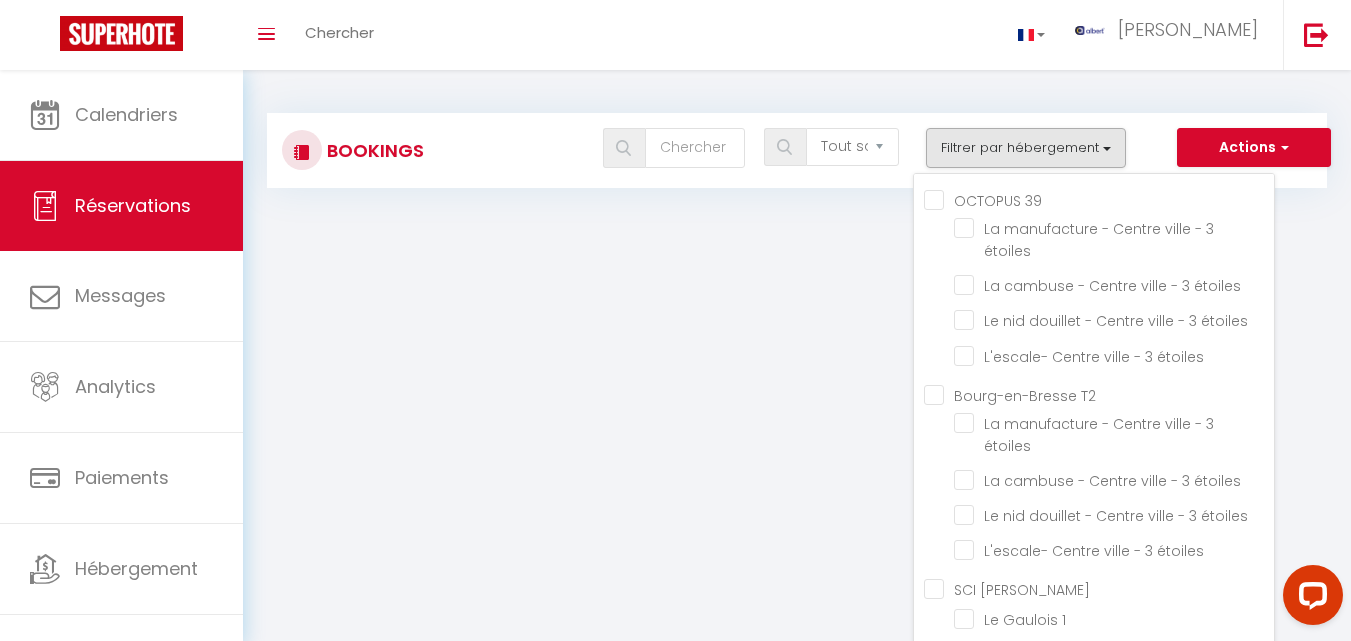 scroll, scrollTop: 41831, scrollLeft: 0, axis: vertical 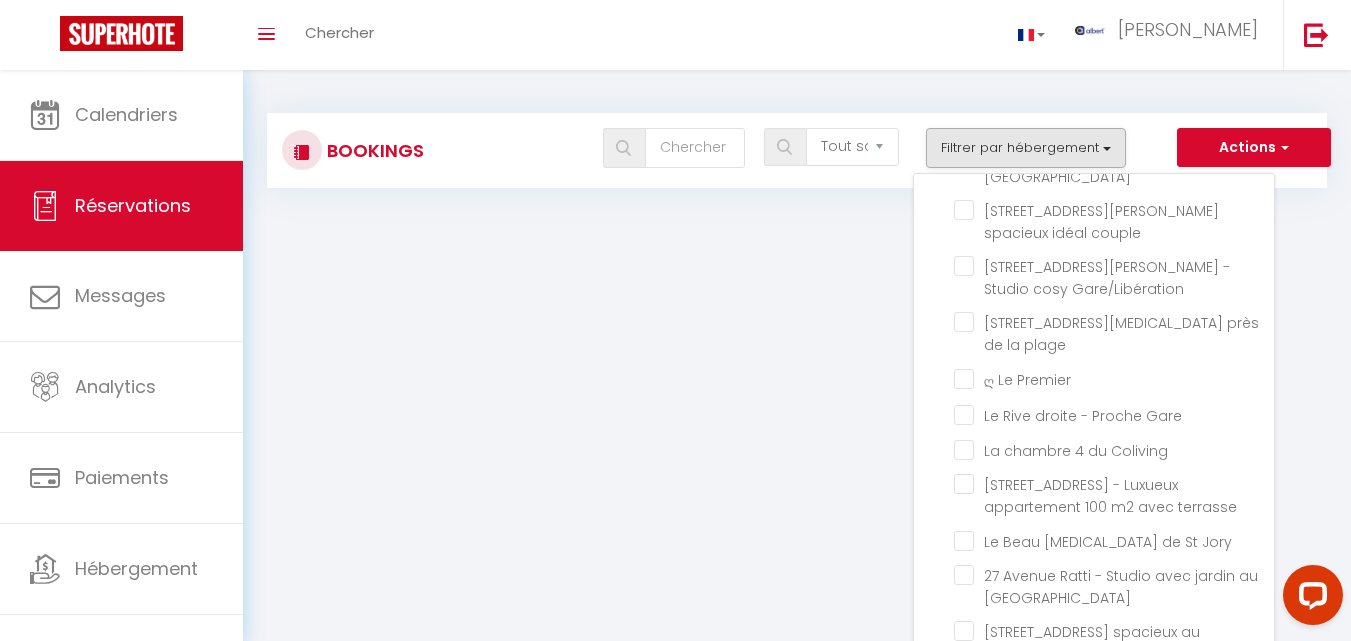 click on "[PERSON_NAME]  · Appartement de prestige - Big Surf" at bounding box center [1114, -983] 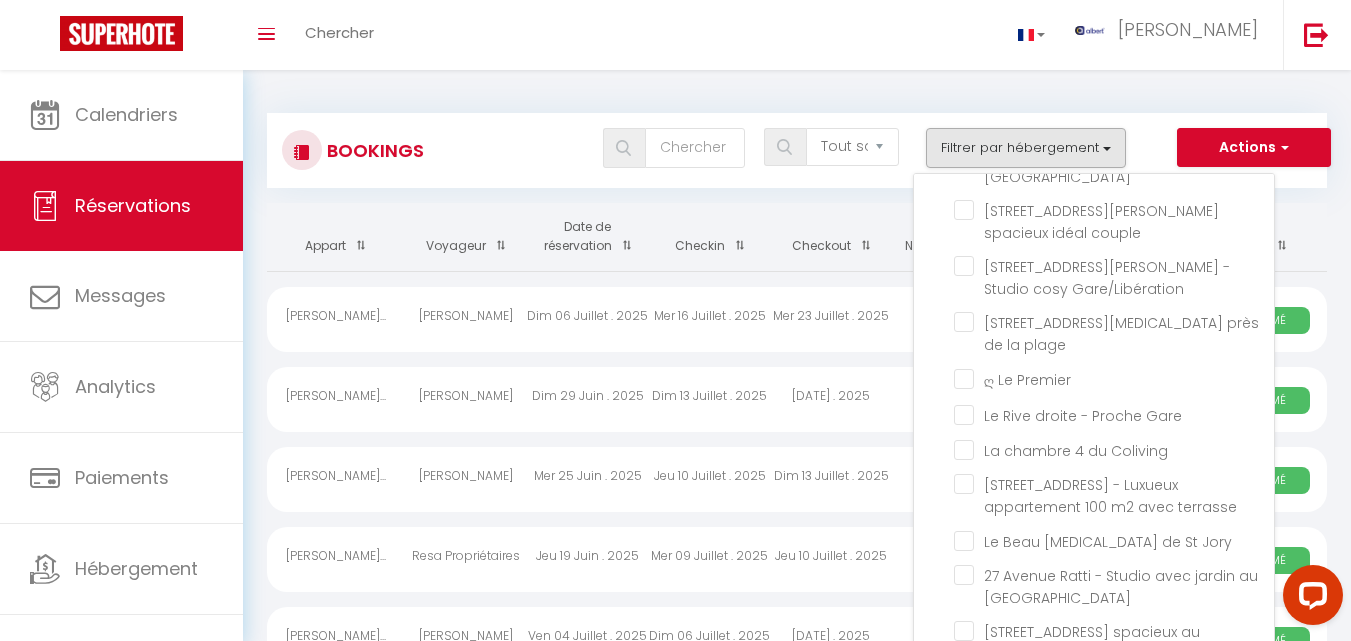 click on "Toggle menubar     Chercher   BUTTON                 albert   Paramètres" at bounding box center [740, 35] 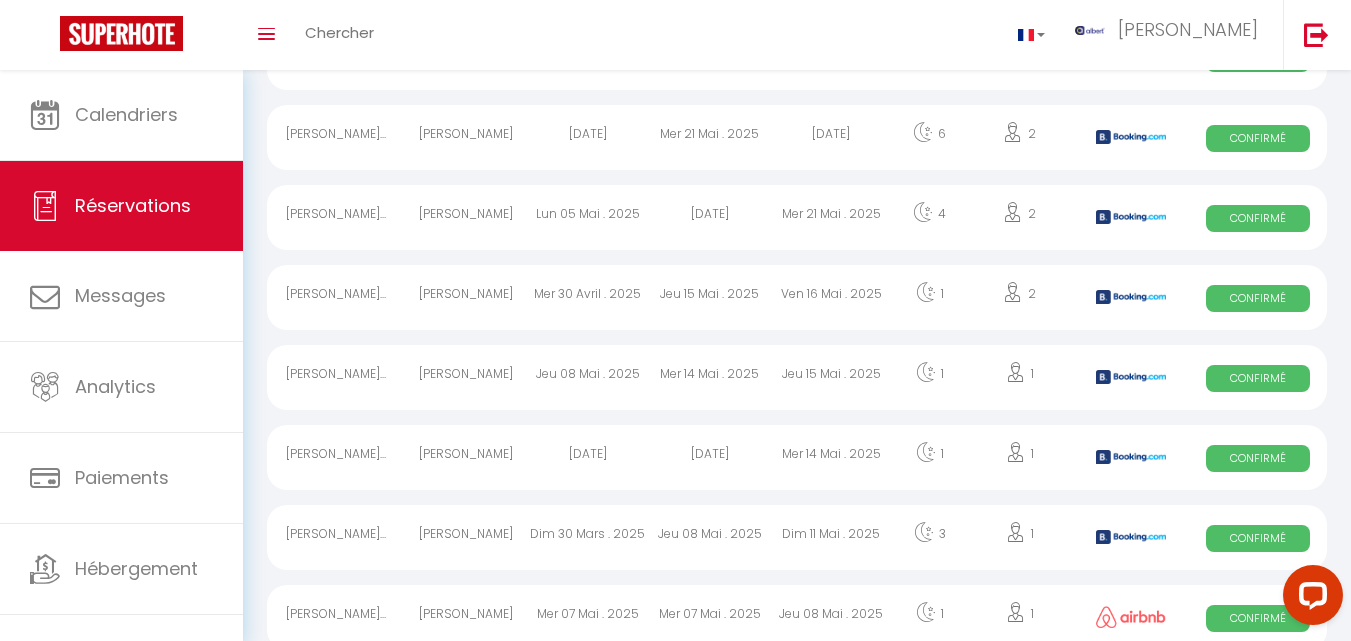 scroll, scrollTop: 1300, scrollLeft: 0, axis: vertical 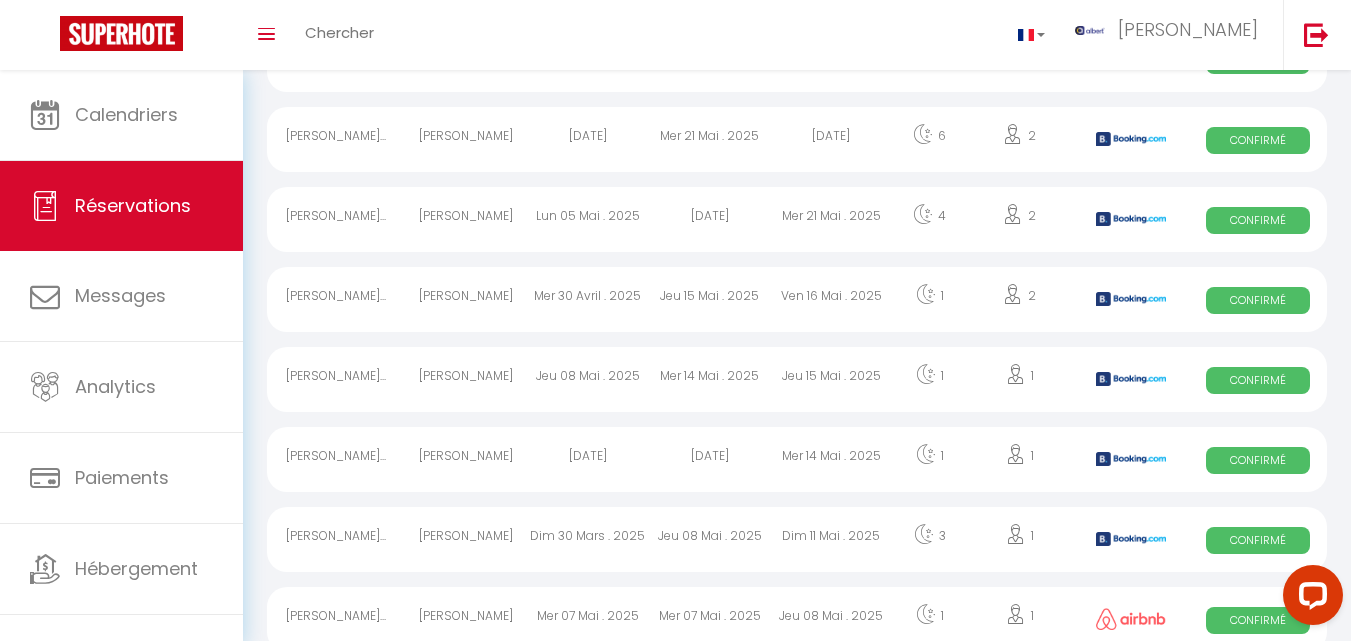 click on "[DATE]" at bounding box center (710, 219) 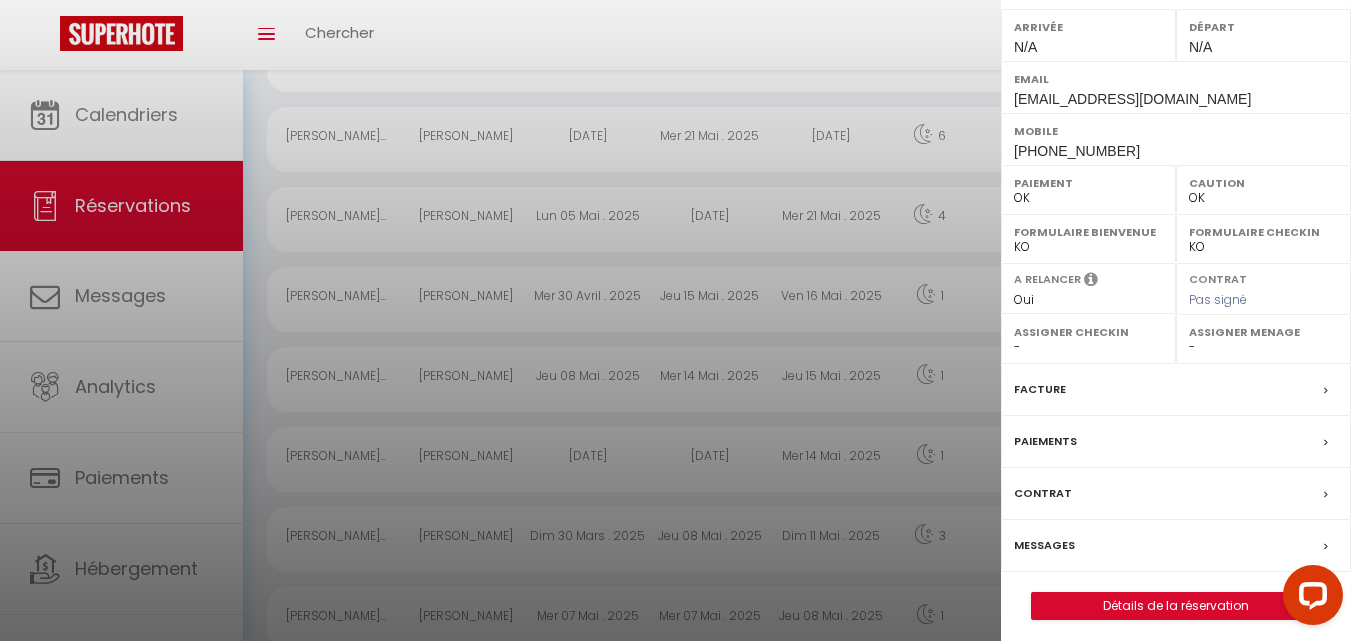 scroll, scrollTop: 341, scrollLeft: 0, axis: vertical 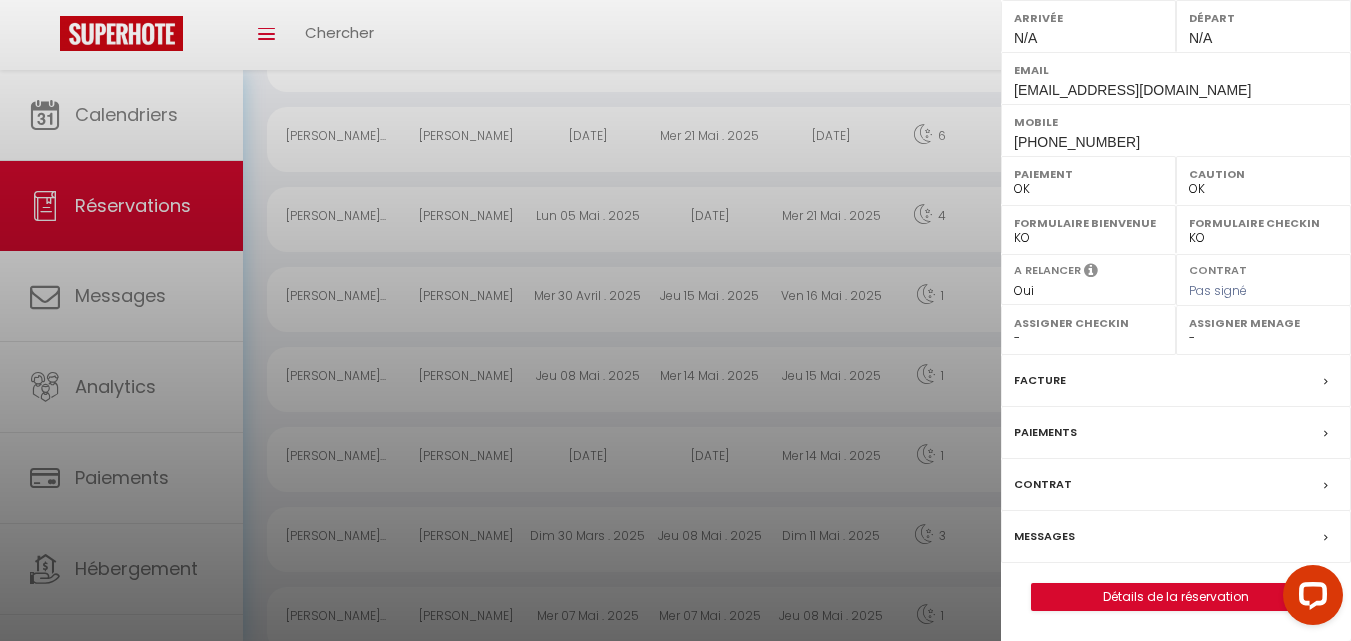 click on "Messages" at bounding box center (1044, 536) 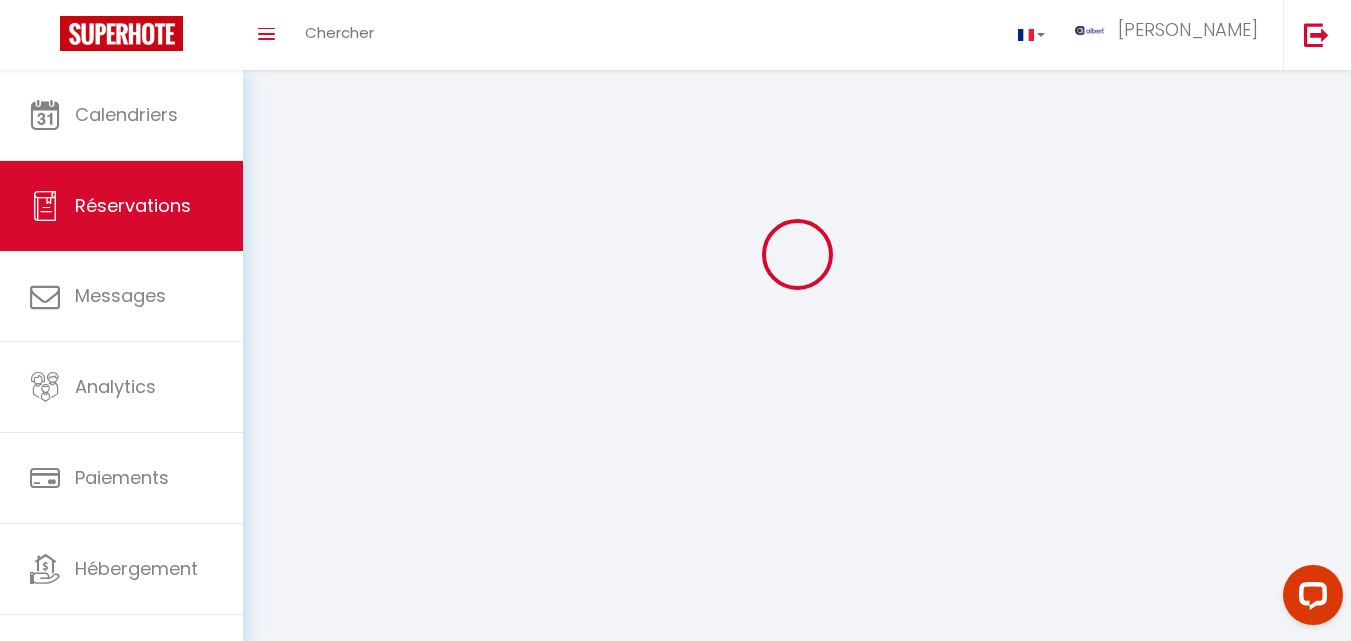 scroll, scrollTop: 0, scrollLeft: 0, axis: both 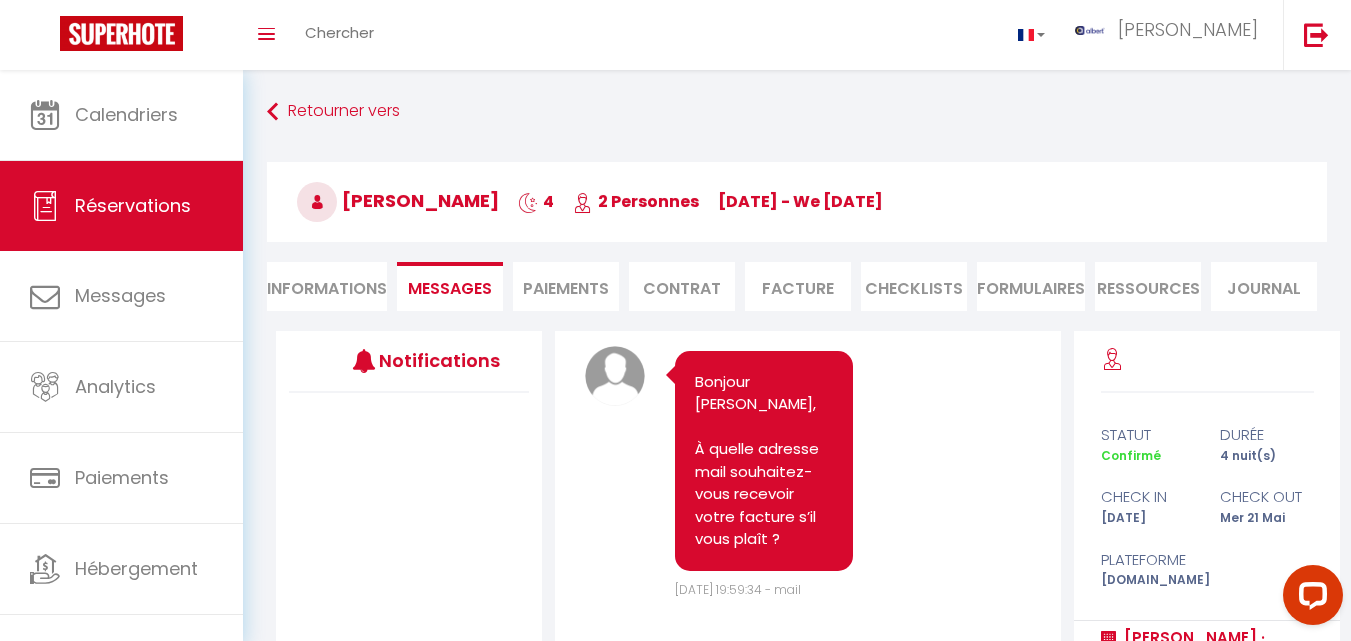 click on "Facture" at bounding box center (798, 286) 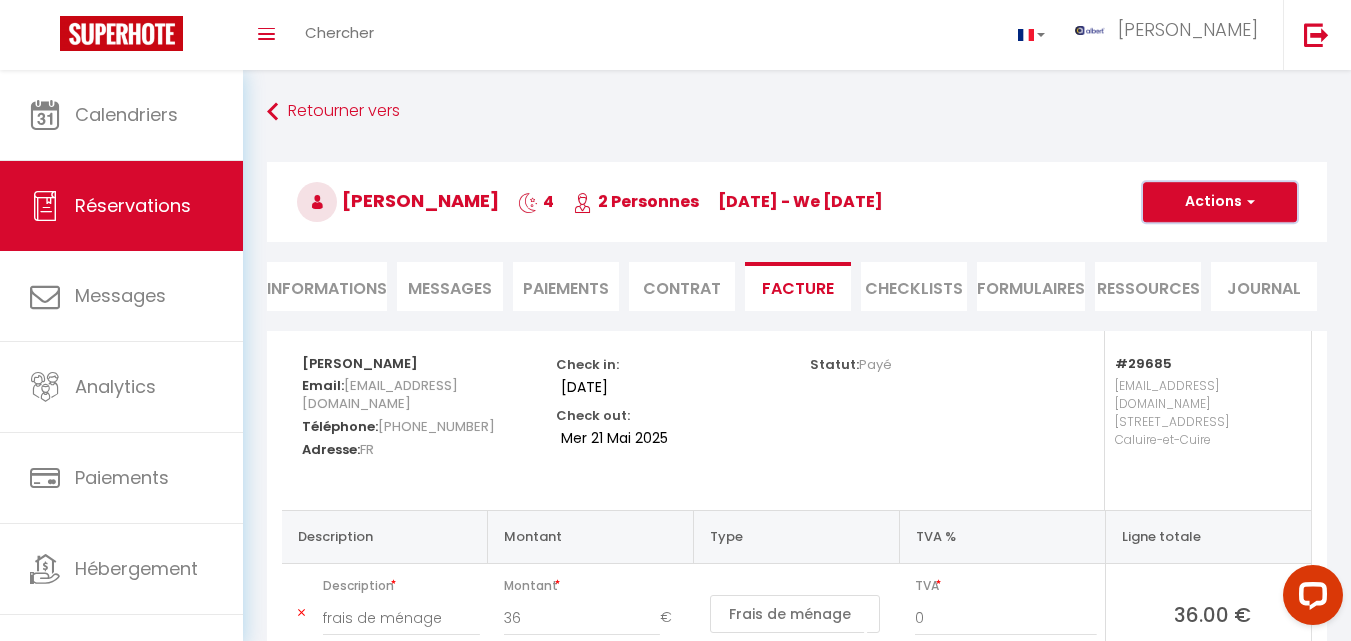 click on "Actions" at bounding box center (1220, 202) 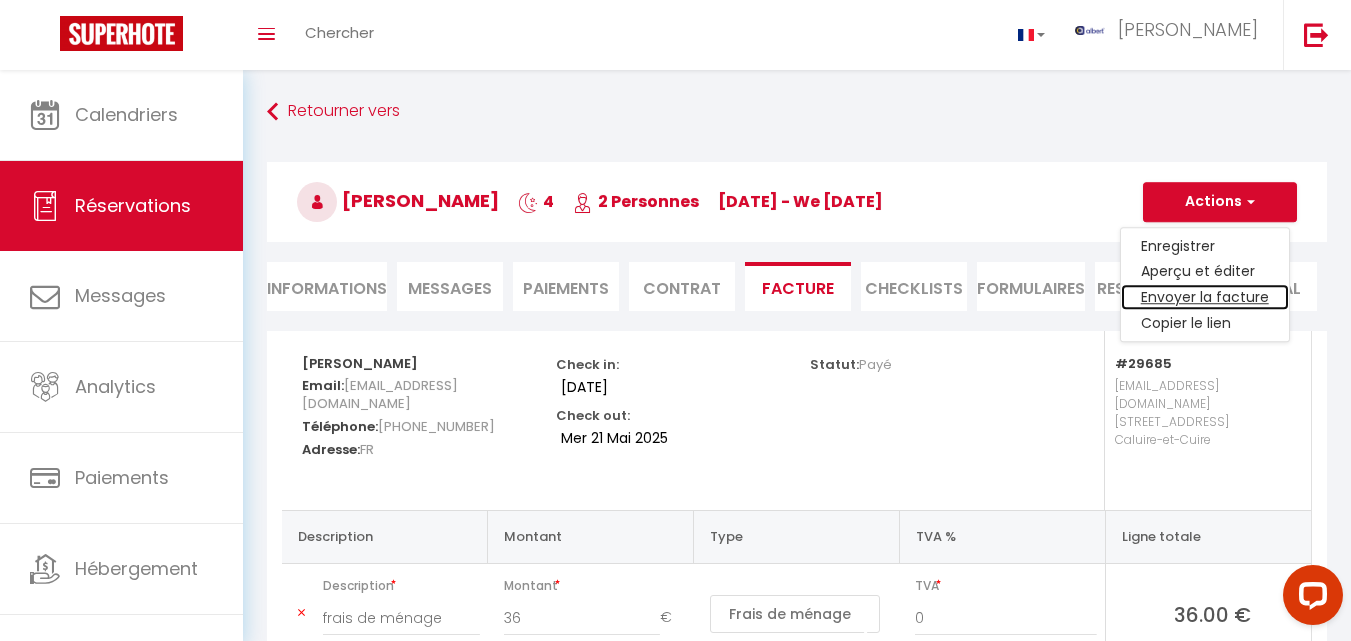 click on "Envoyer la facture" at bounding box center [1205, 298] 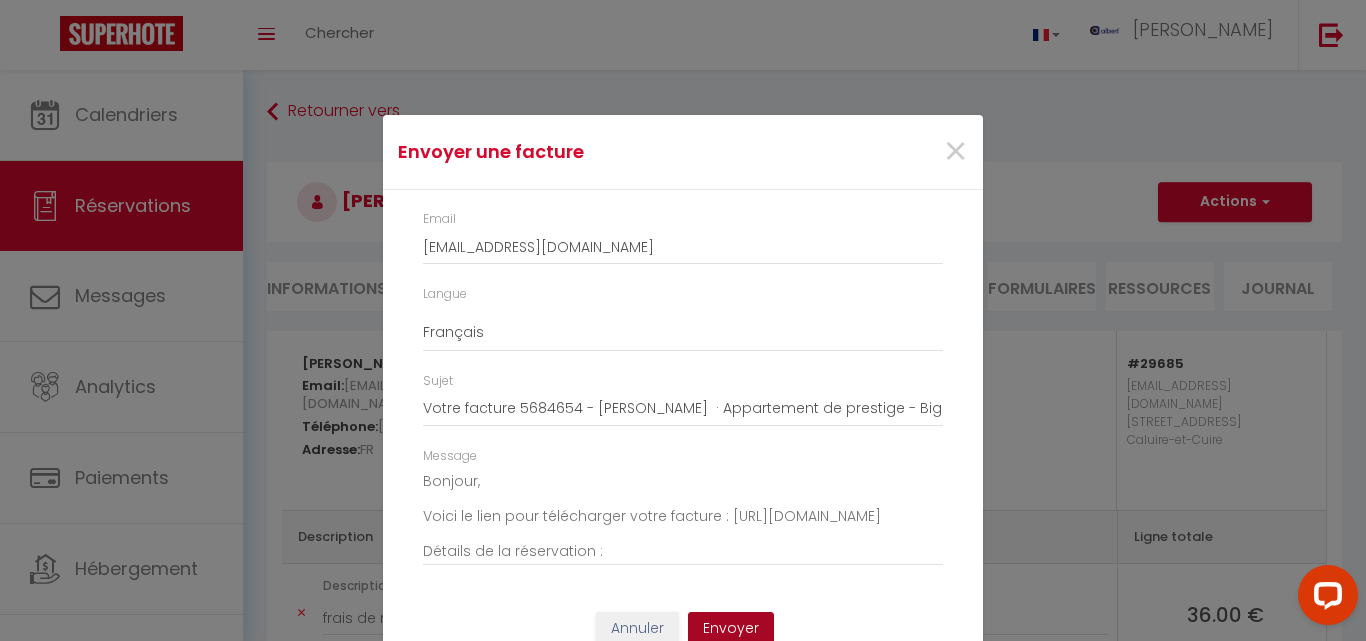 click on "Envoyer" at bounding box center (731, 629) 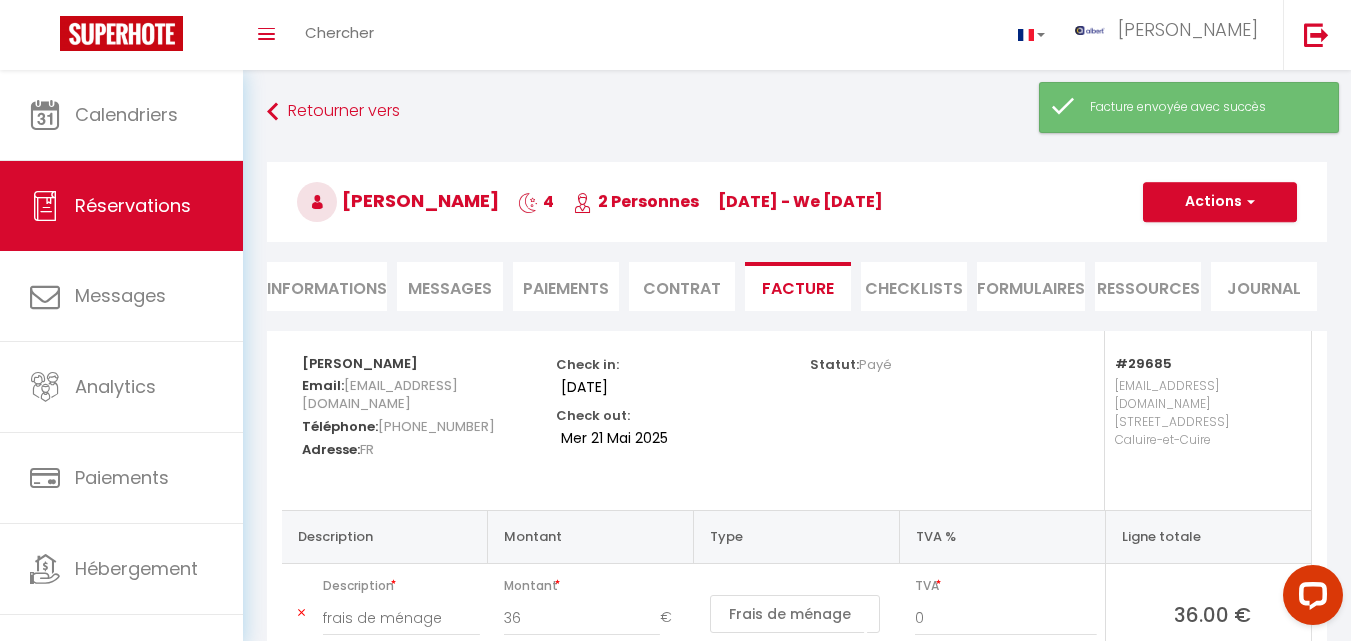 click on "Paiements" at bounding box center (566, 286) 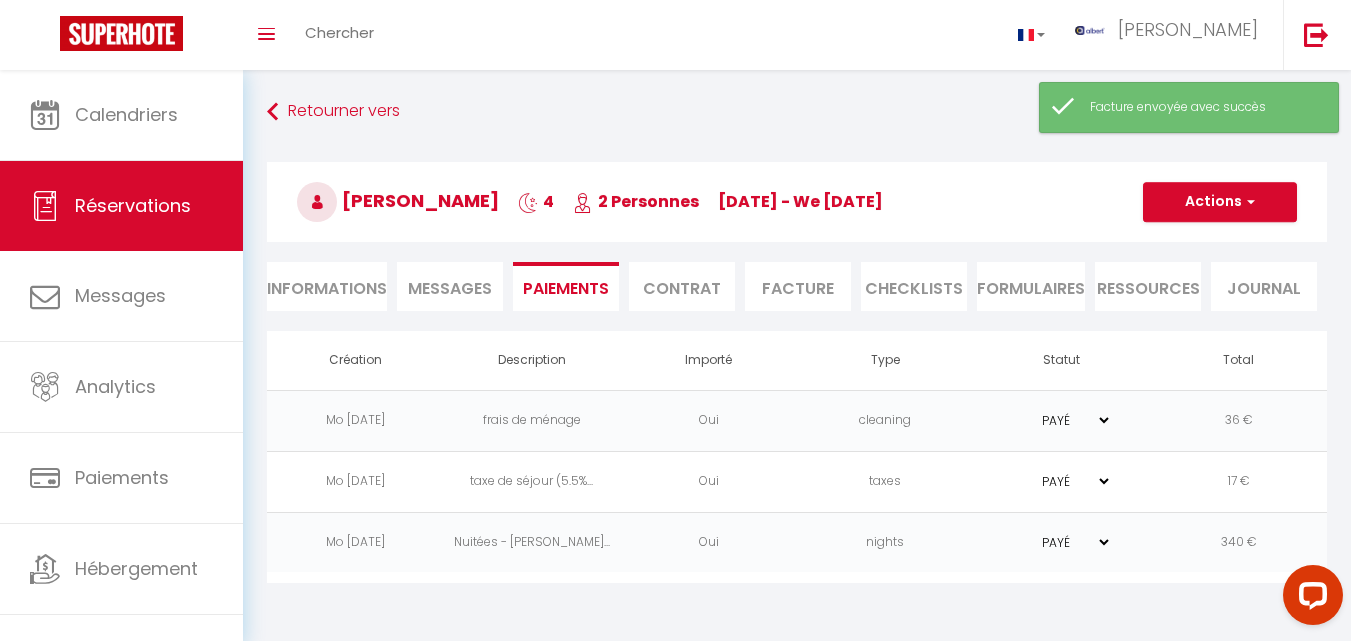 click on "Messages" at bounding box center [450, 288] 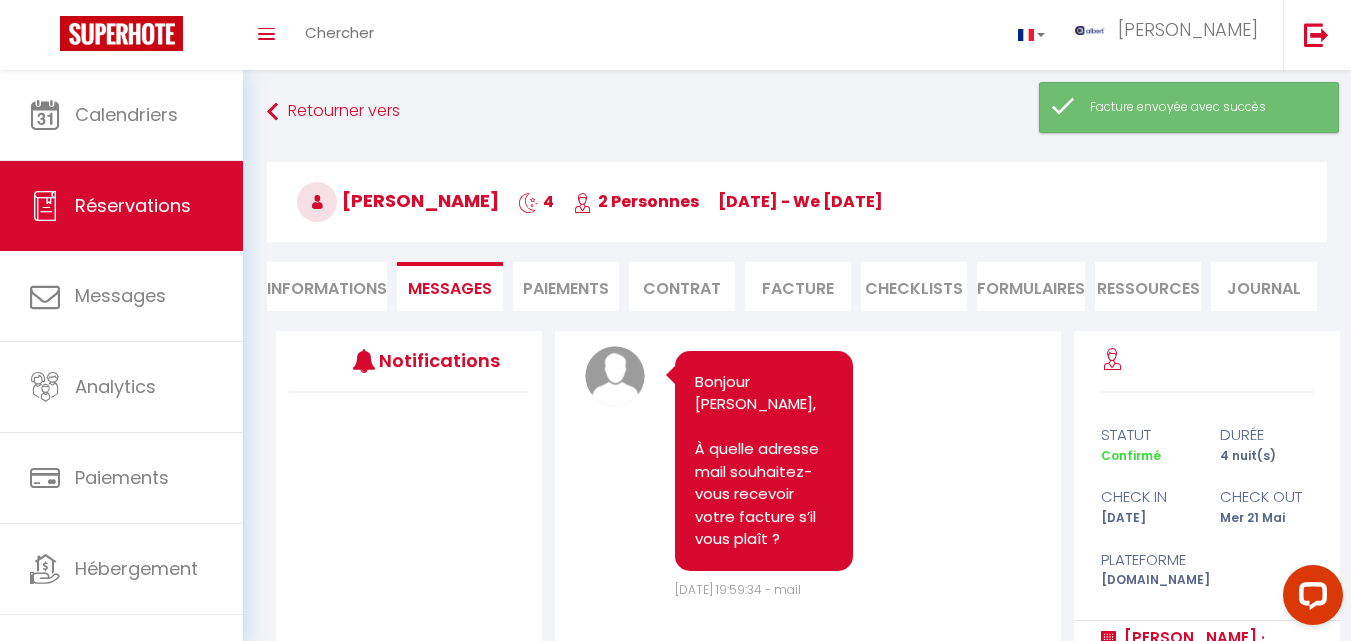 scroll, scrollTop: 20825, scrollLeft: 0, axis: vertical 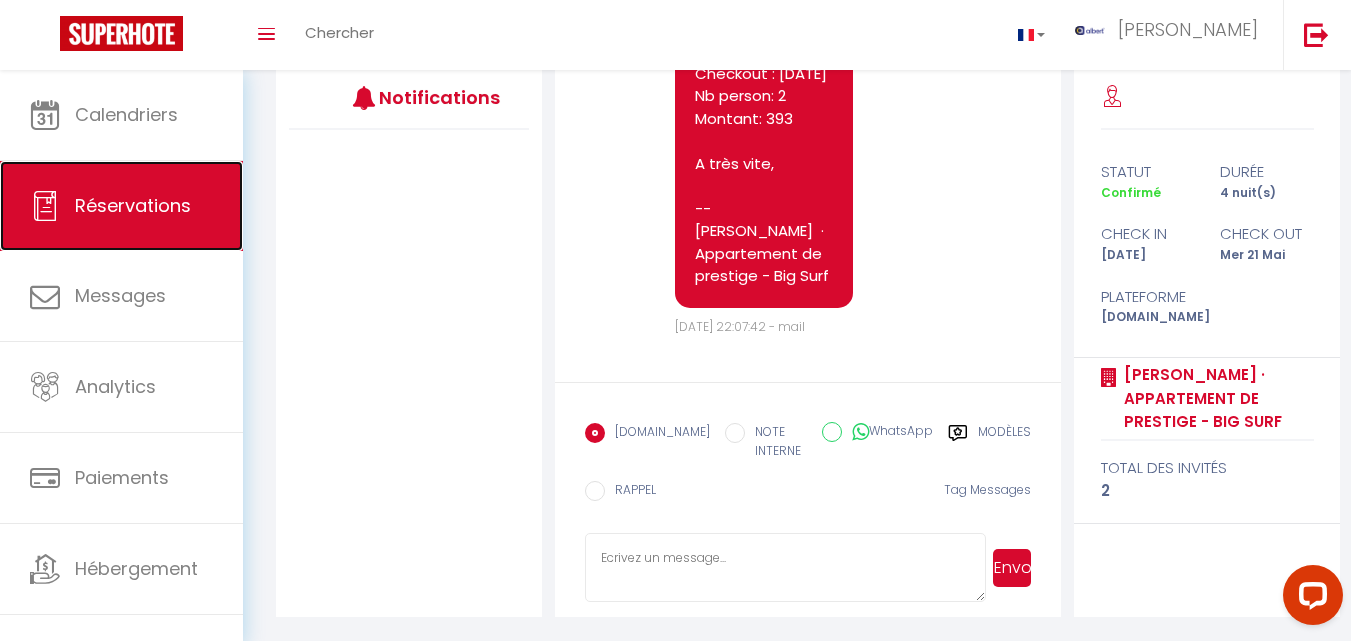 click on "Réservations" at bounding box center (133, 205) 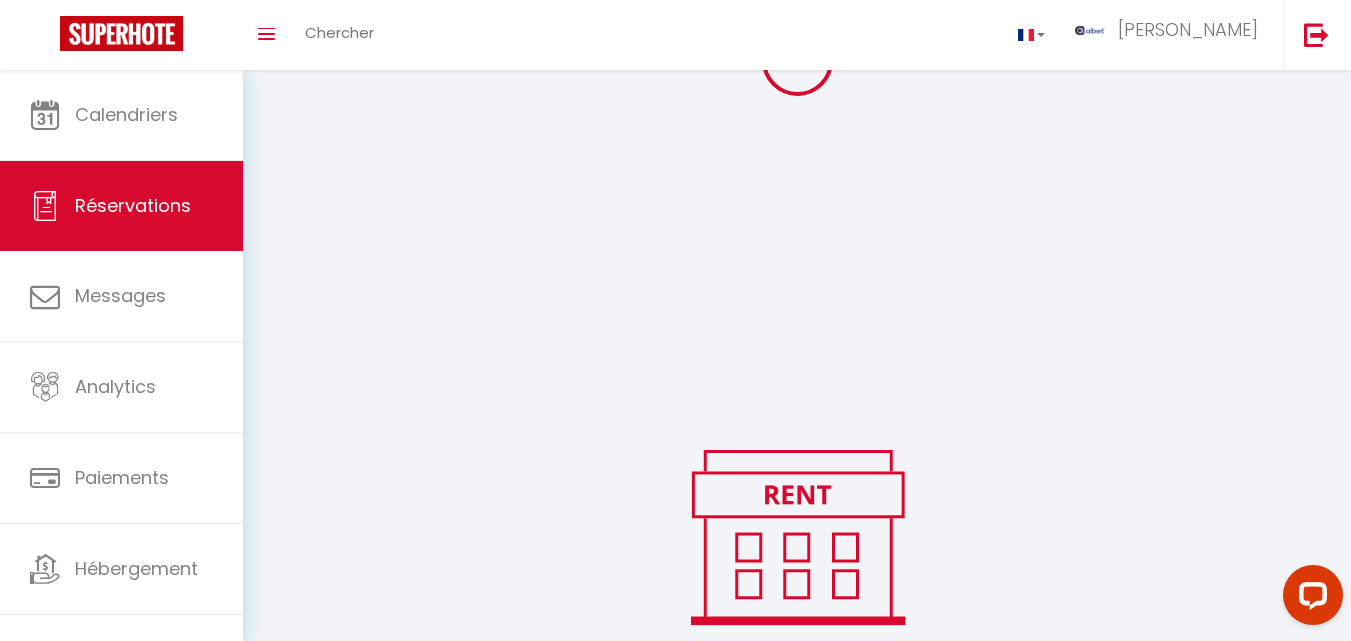 scroll, scrollTop: 388, scrollLeft: 0, axis: vertical 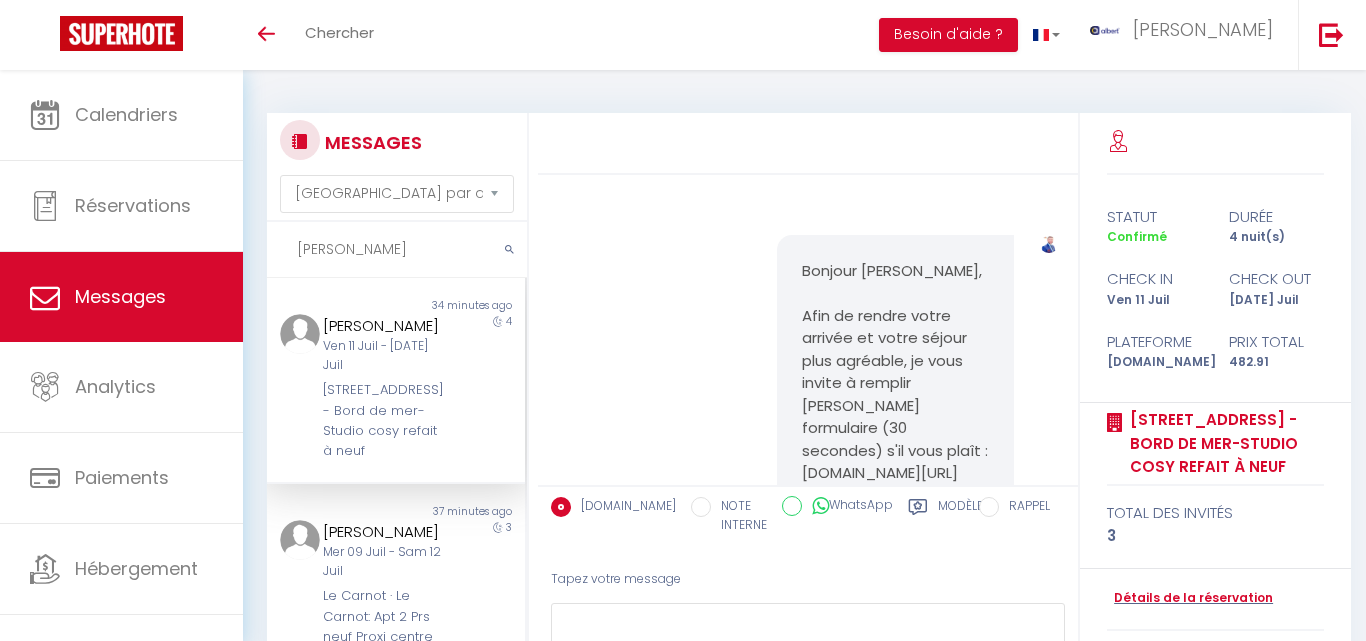 select on "message" 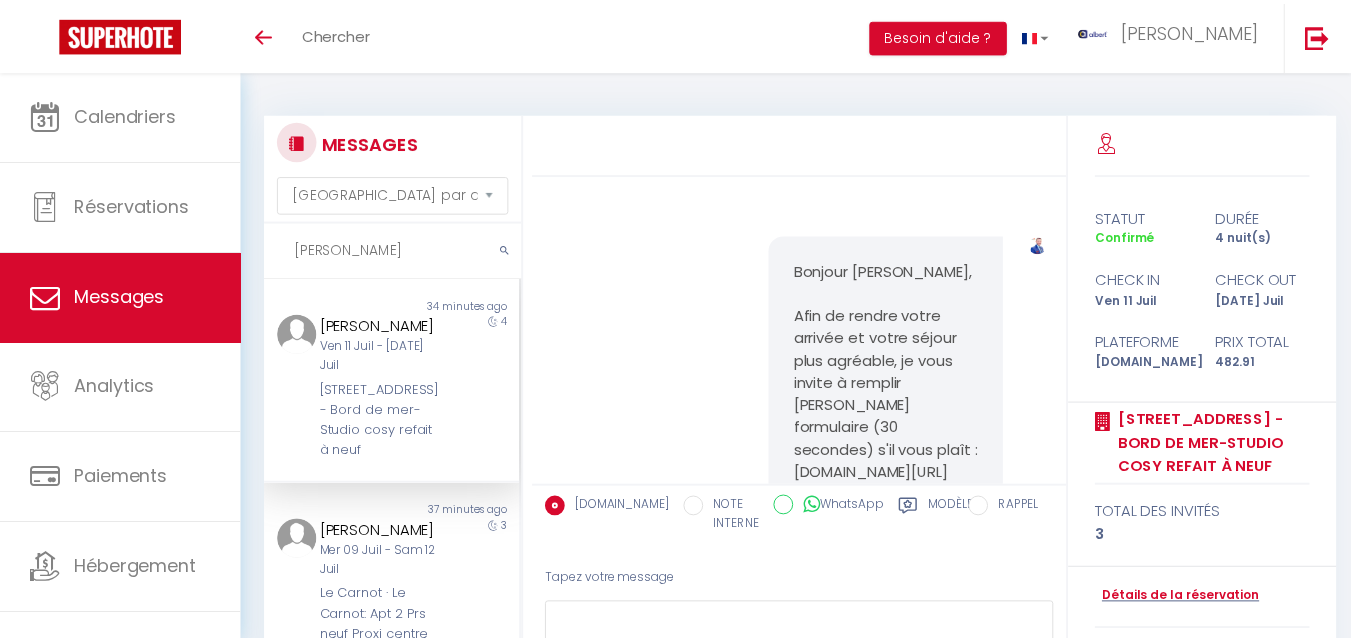 scroll, scrollTop: 0, scrollLeft: 0, axis: both 